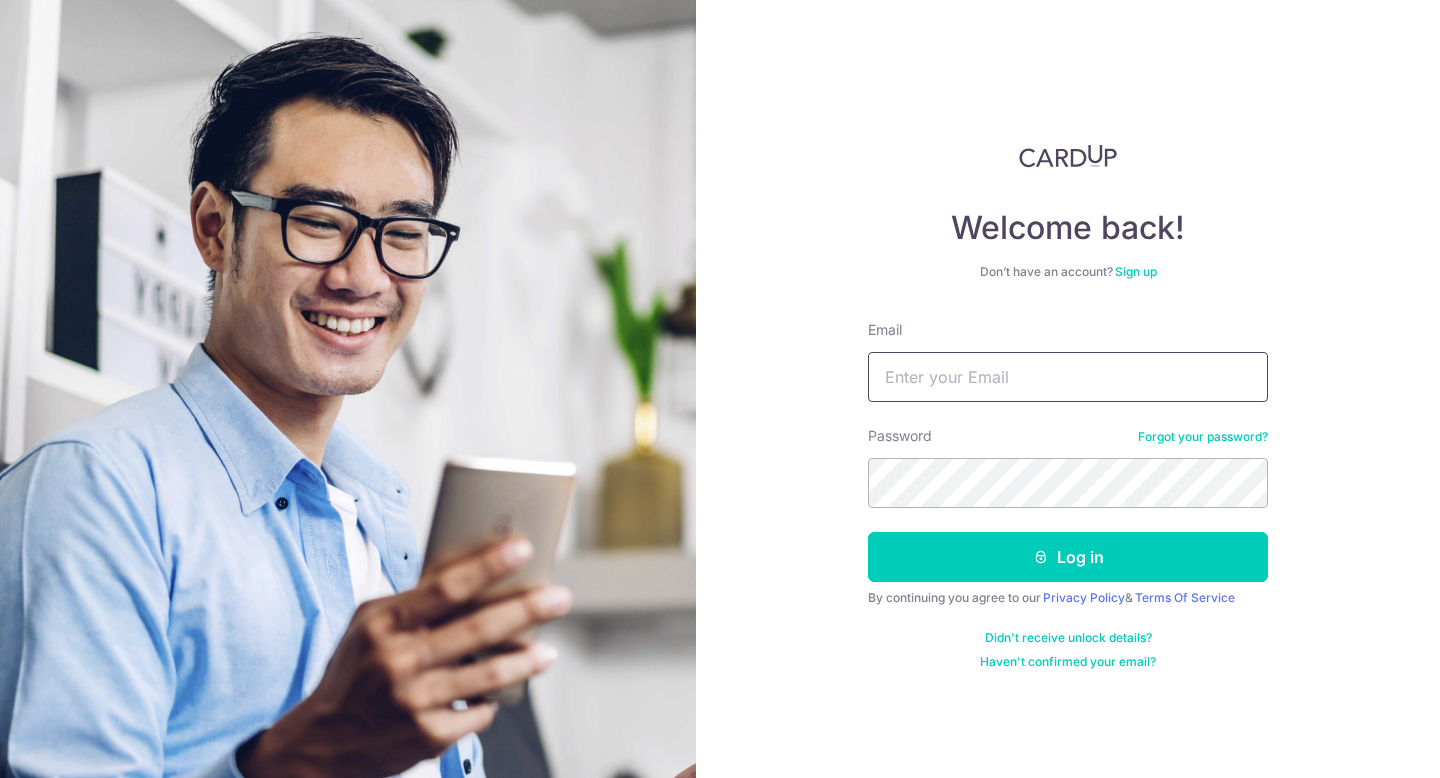 scroll, scrollTop: 0, scrollLeft: 0, axis: both 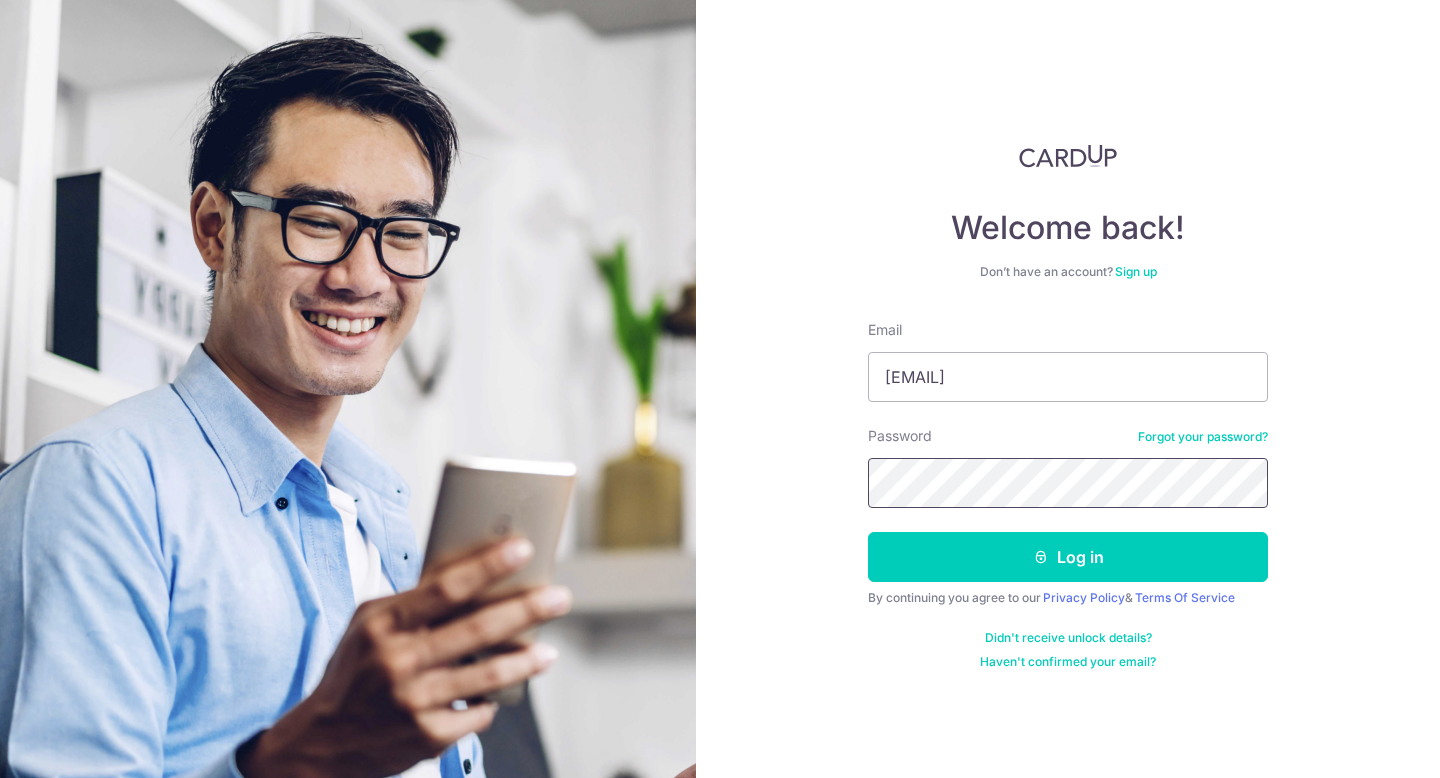click on "Log in" at bounding box center [1068, 557] 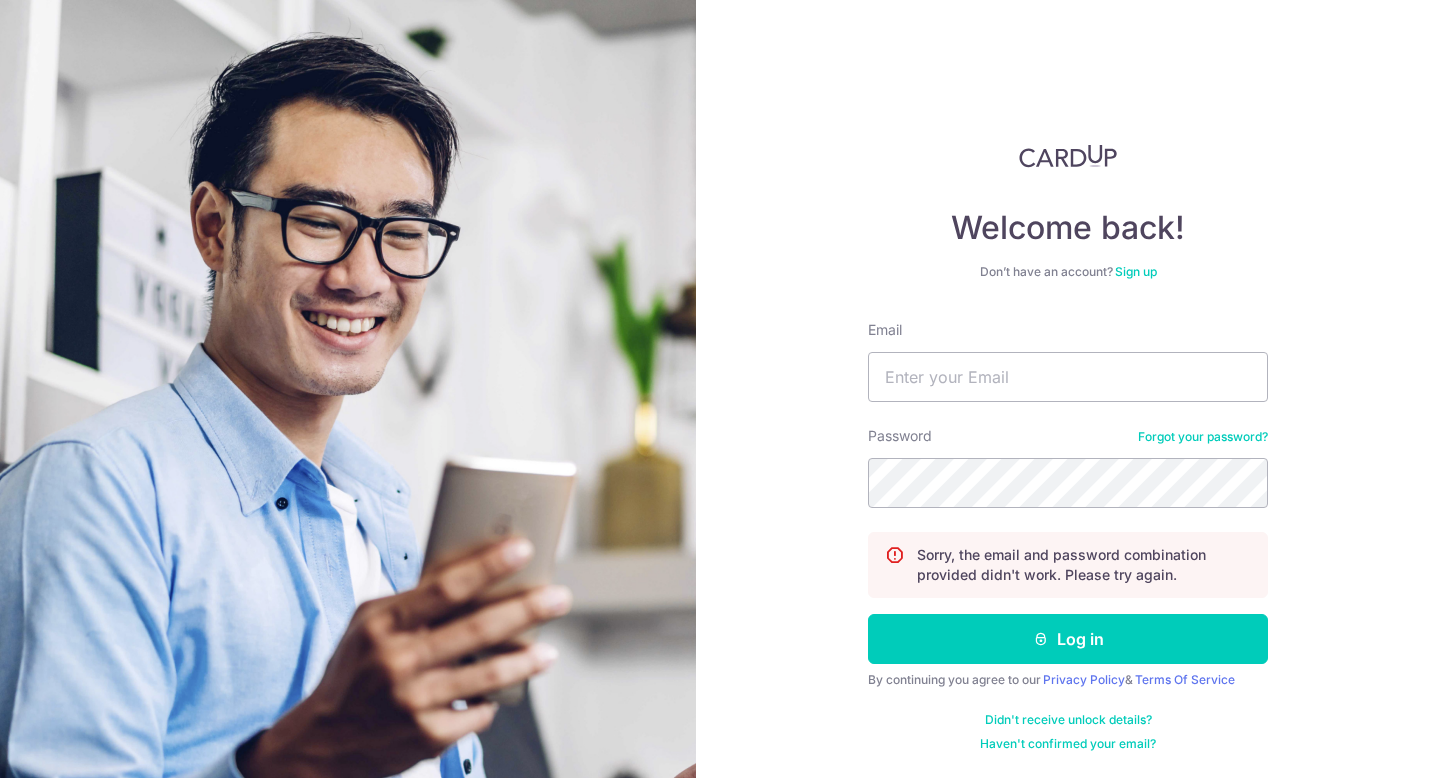 scroll, scrollTop: 0, scrollLeft: 0, axis: both 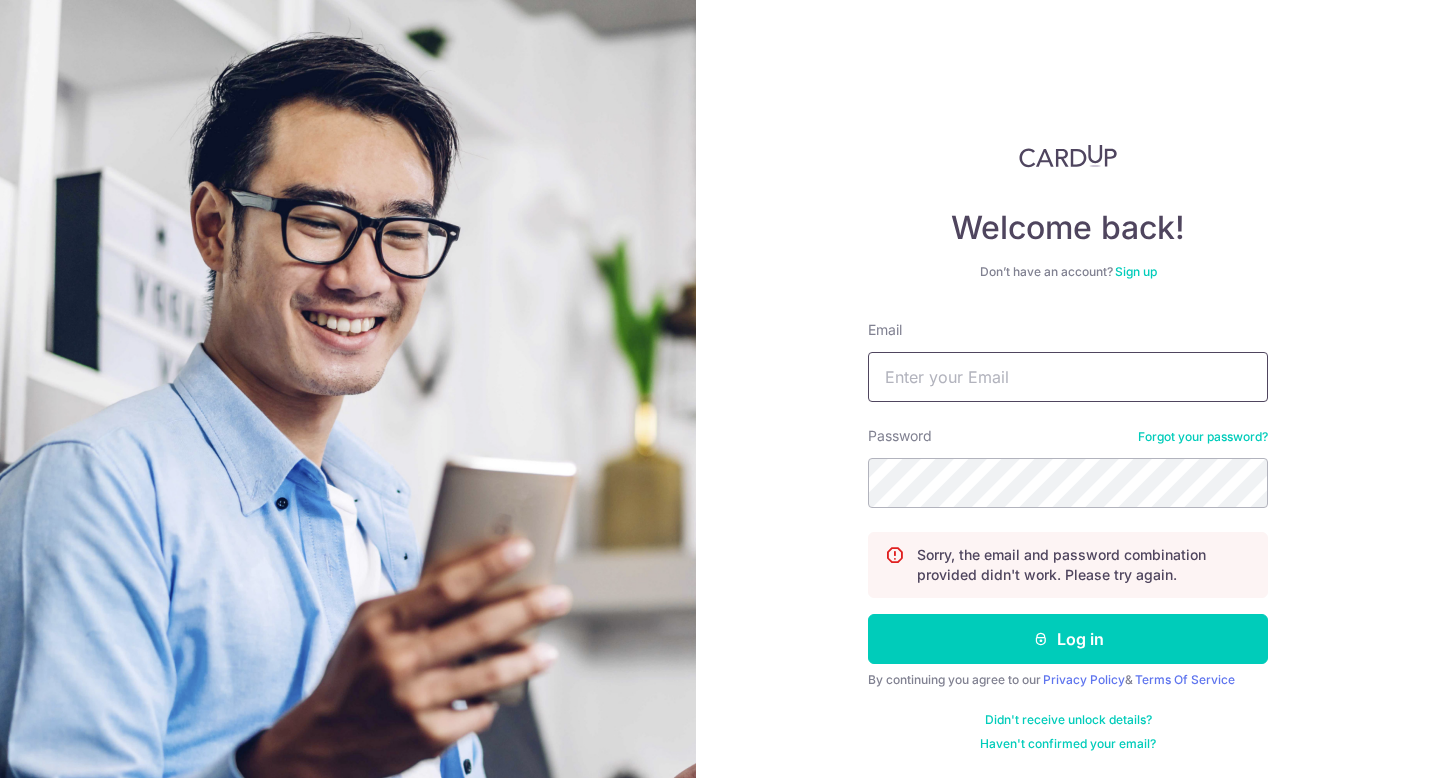 click on "Email" at bounding box center [1068, 377] 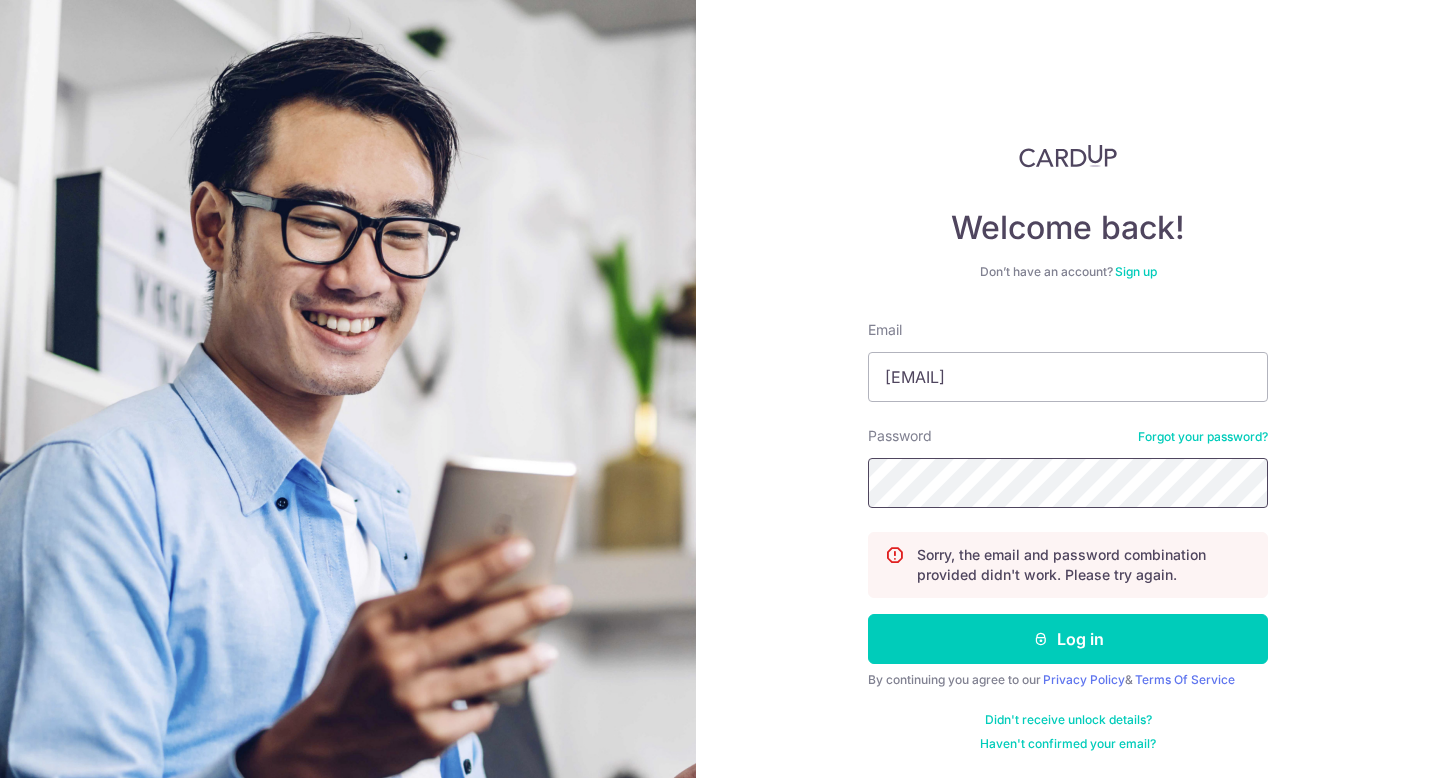 click on "Log in" at bounding box center (1068, 639) 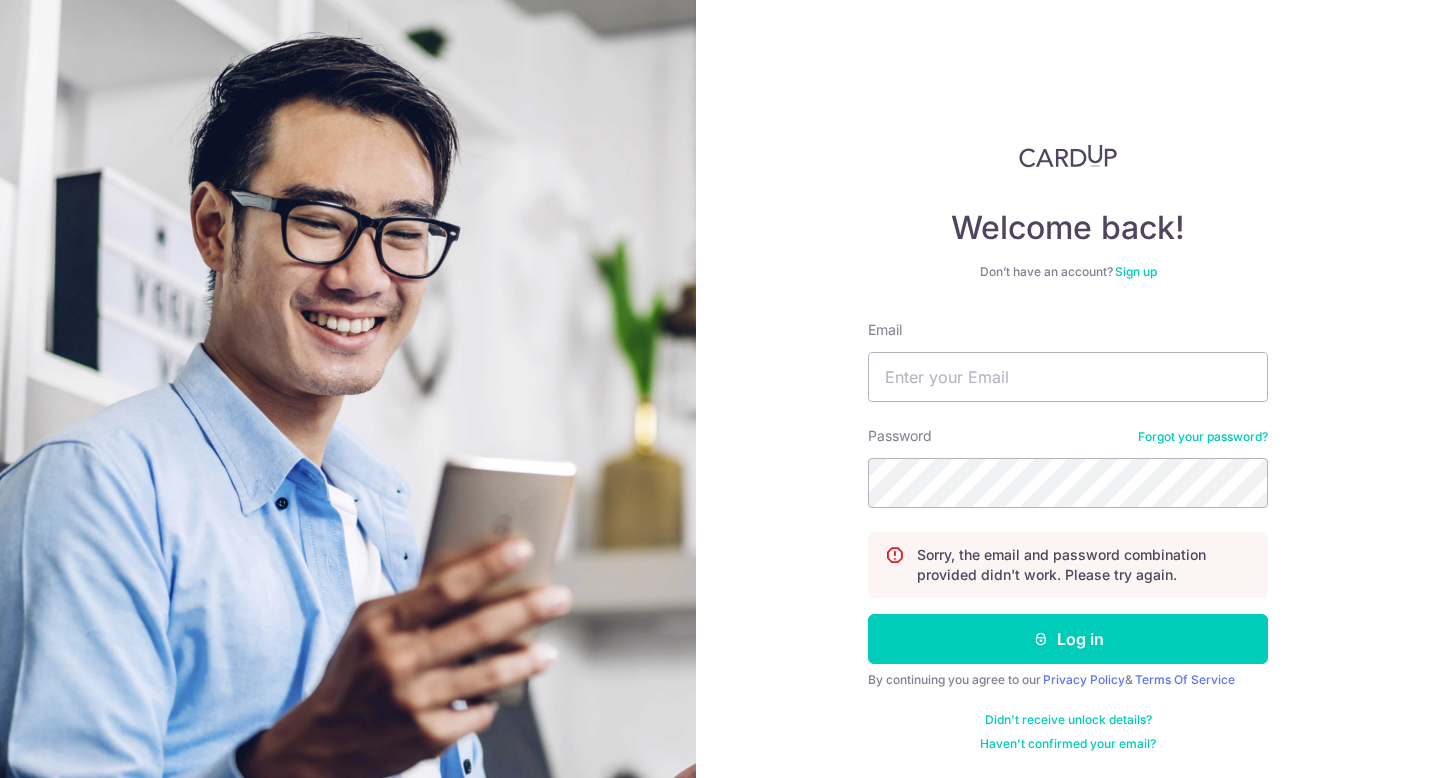 scroll, scrollTop: 0, scrollLeft: 0, axis: both 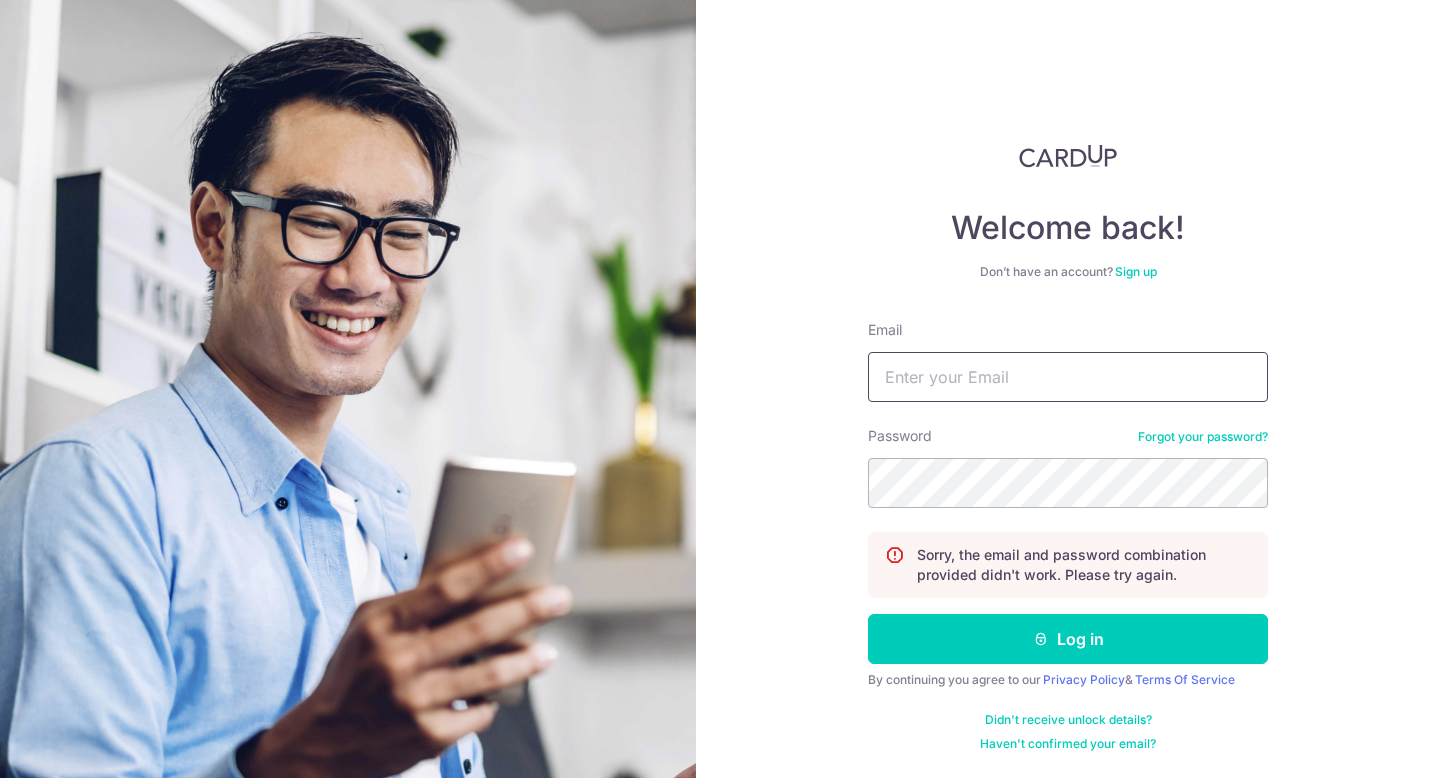 click on "Email" at bounding box center [1068, 377] 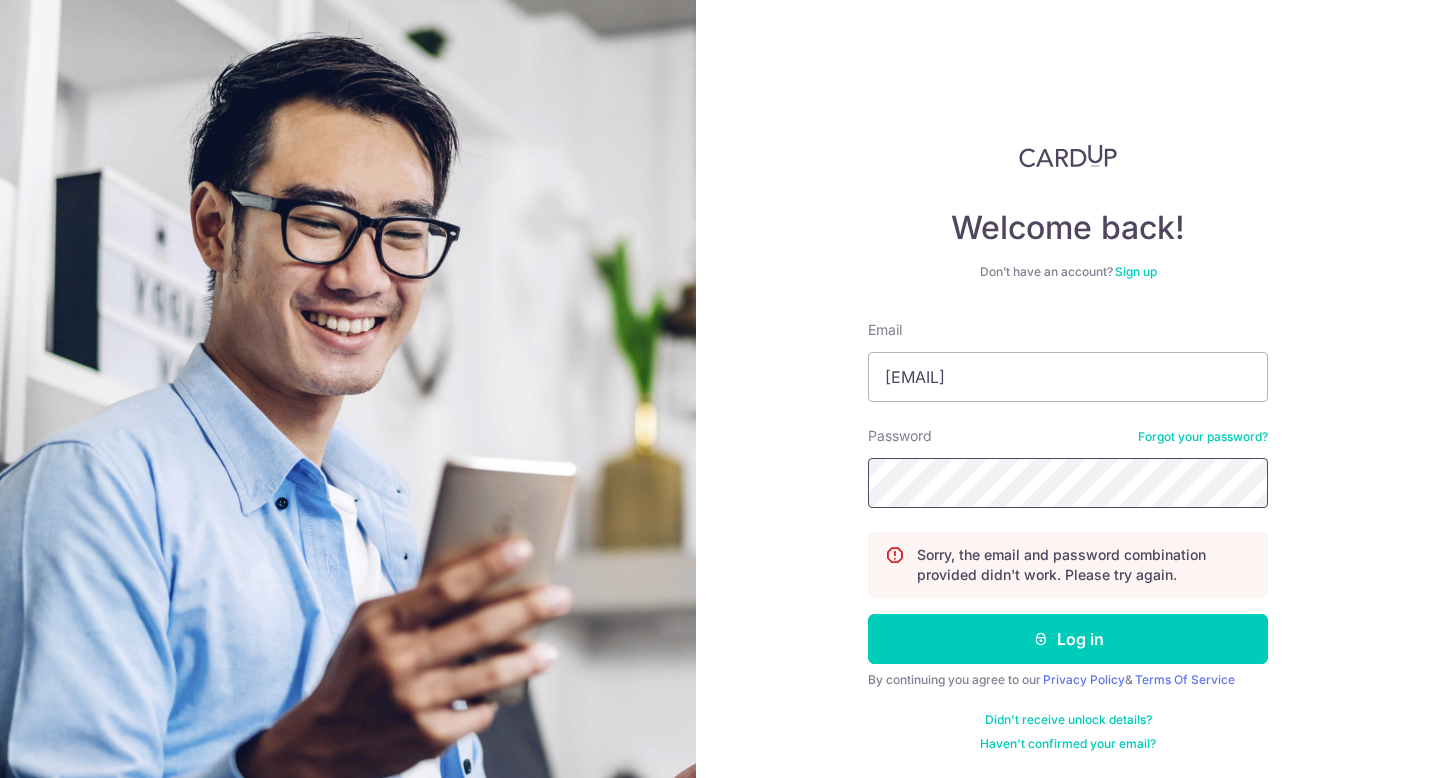 click on "Log in" at bounding box center (1068, 639) 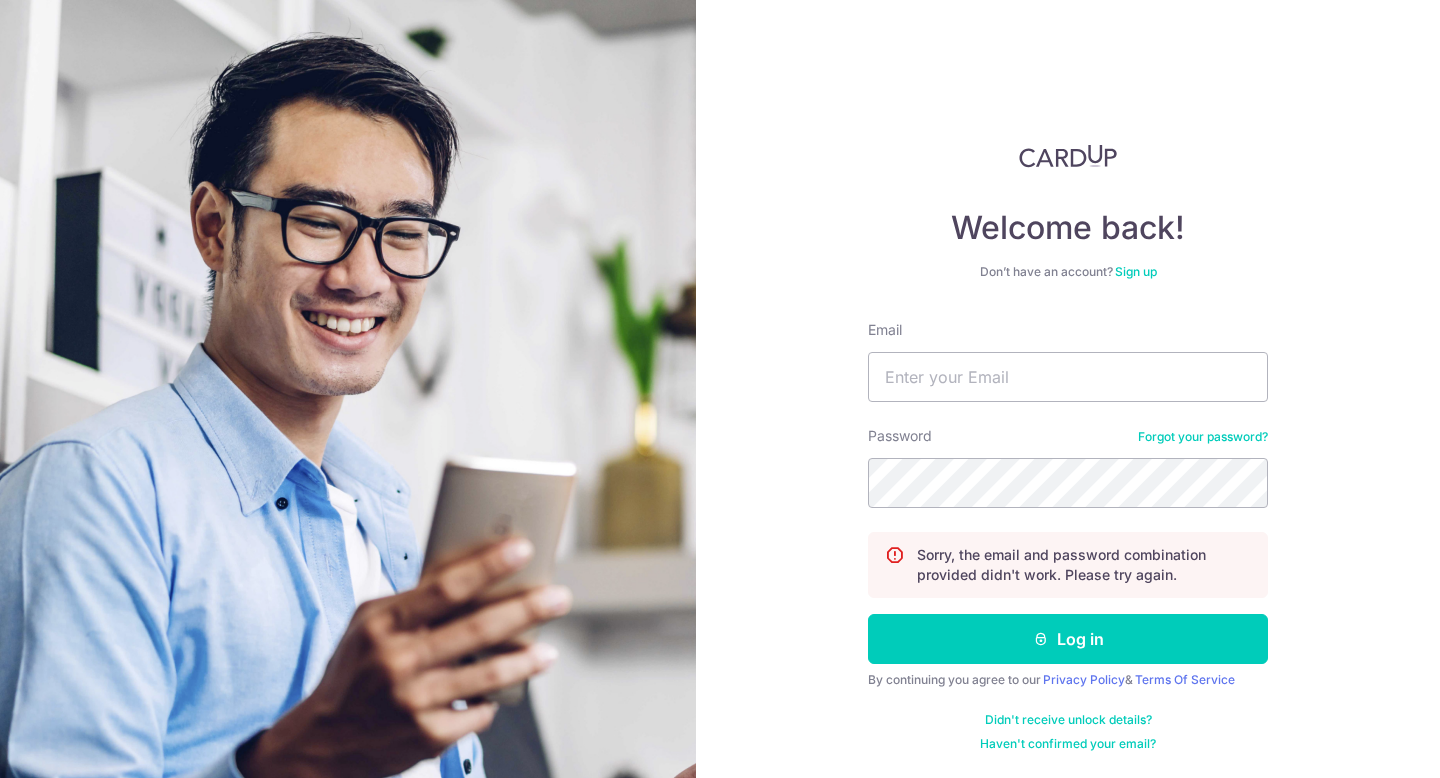 scroll, scrollTop: 0, scrollLeft: 0, axis: both 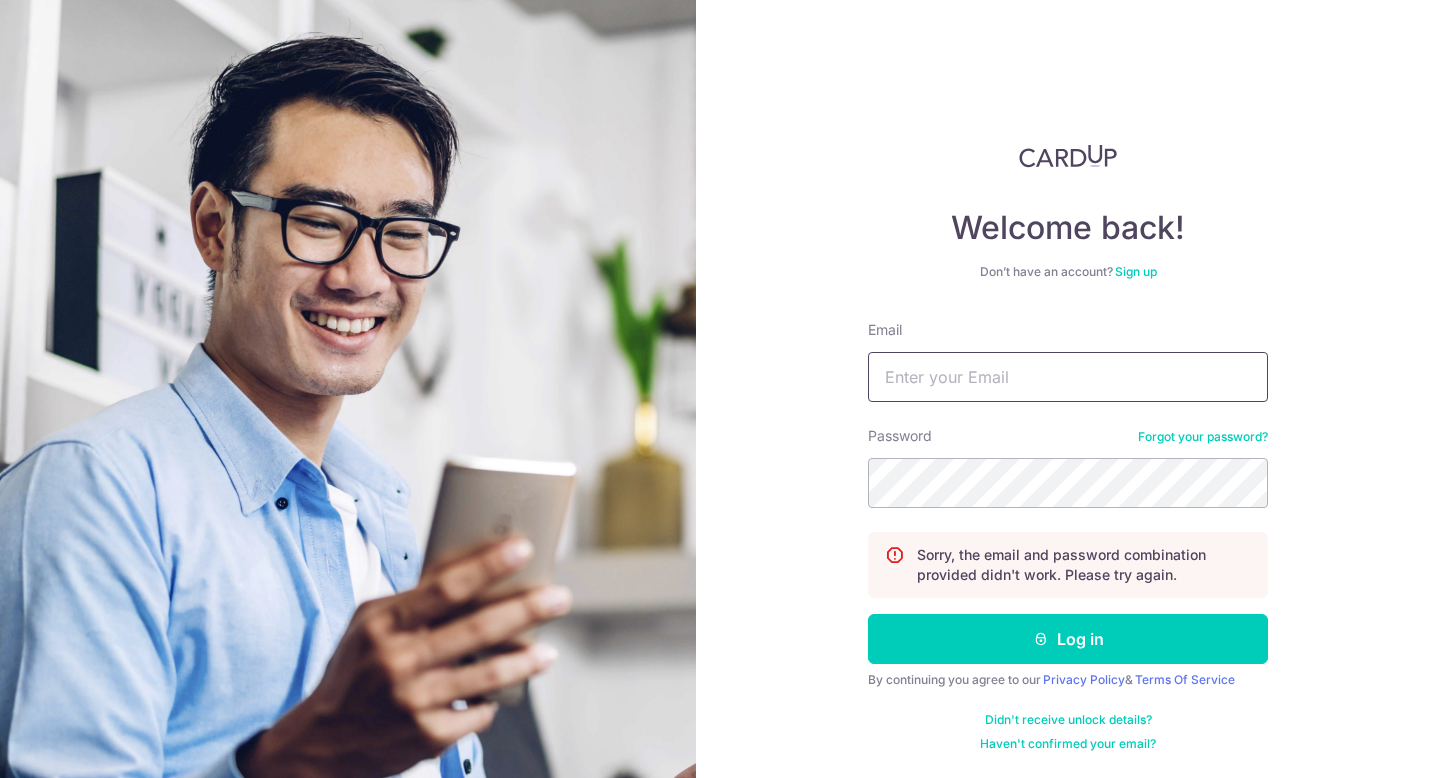 click on "Email" at bounding box center (1068, 377) 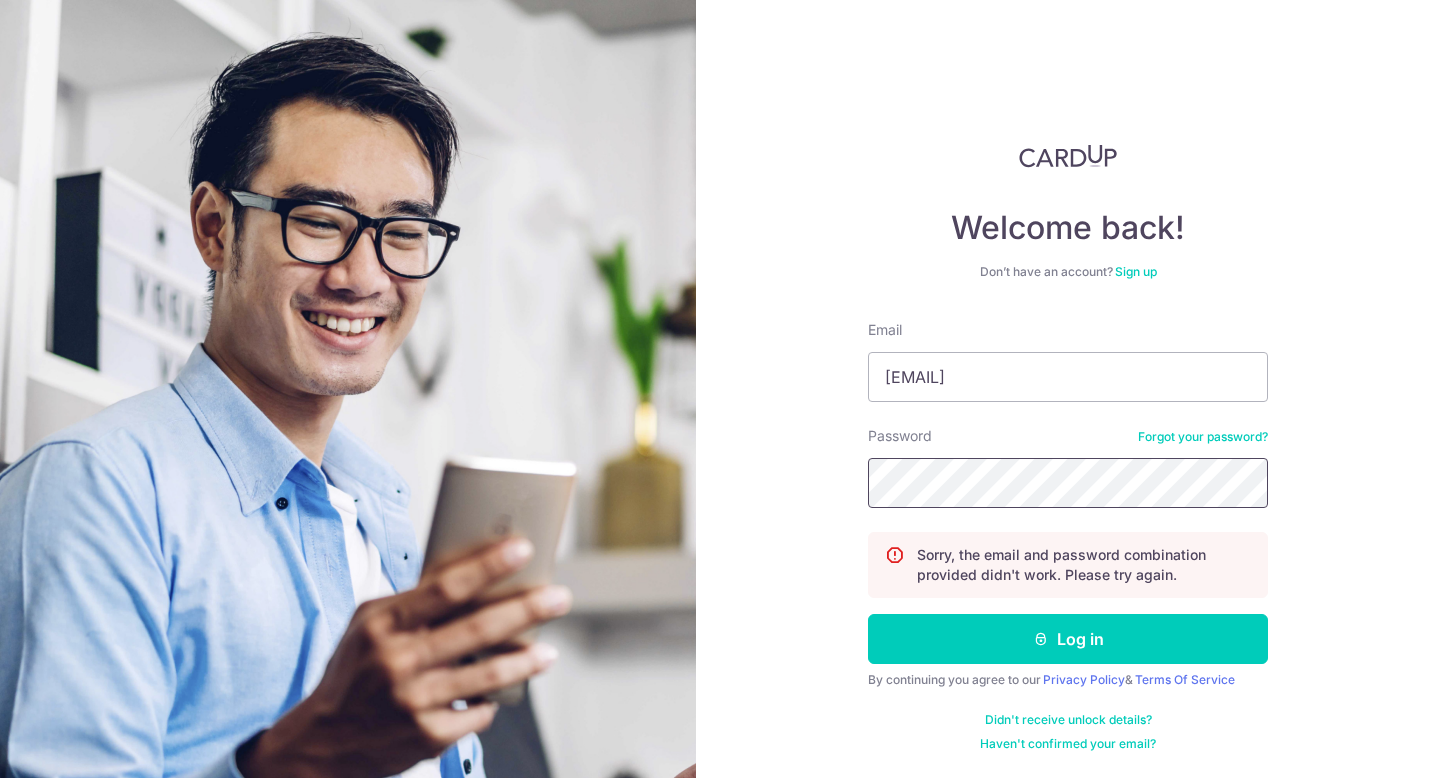 click on "Log in" at bounding box center (1068, 639) 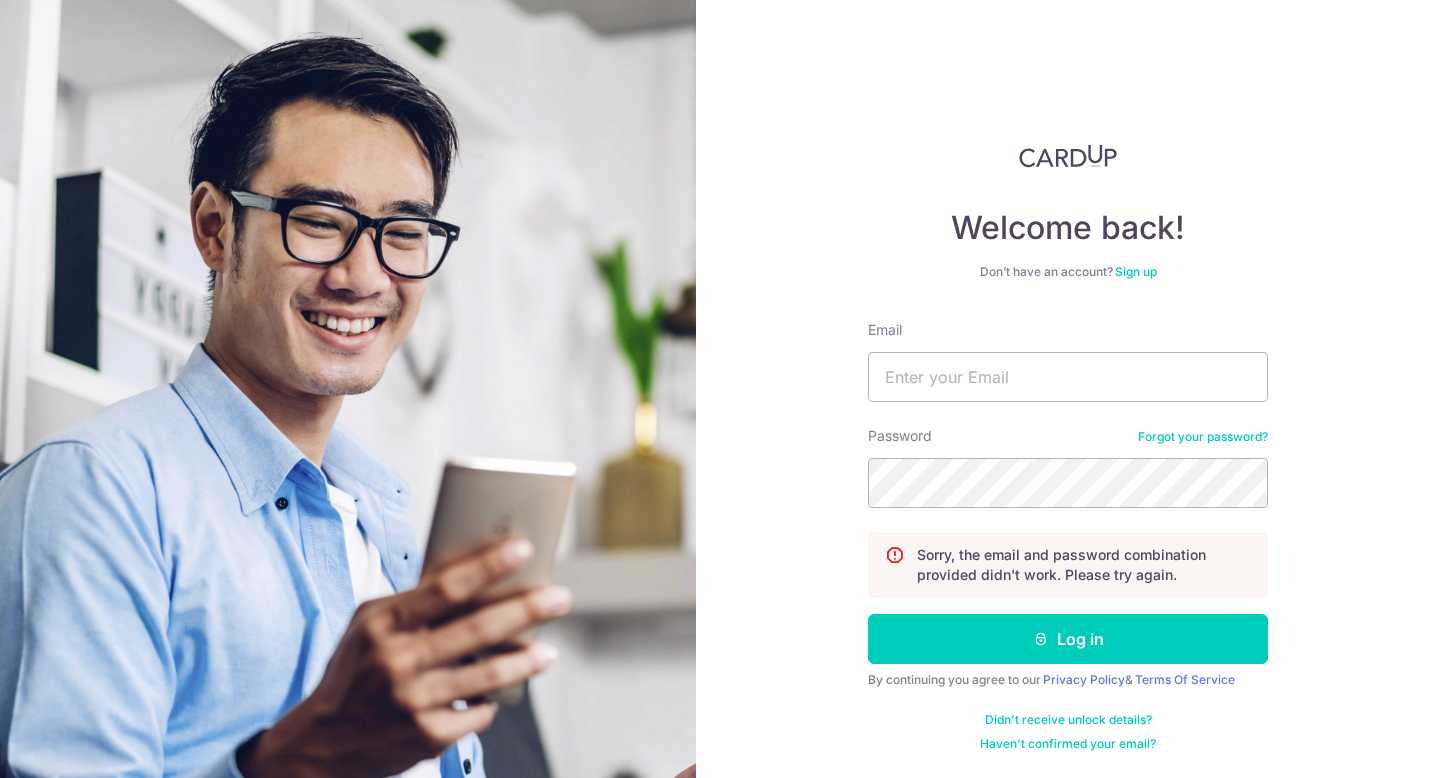 scroll, scrollTop: 0, scrollLeft: 0, axis: both 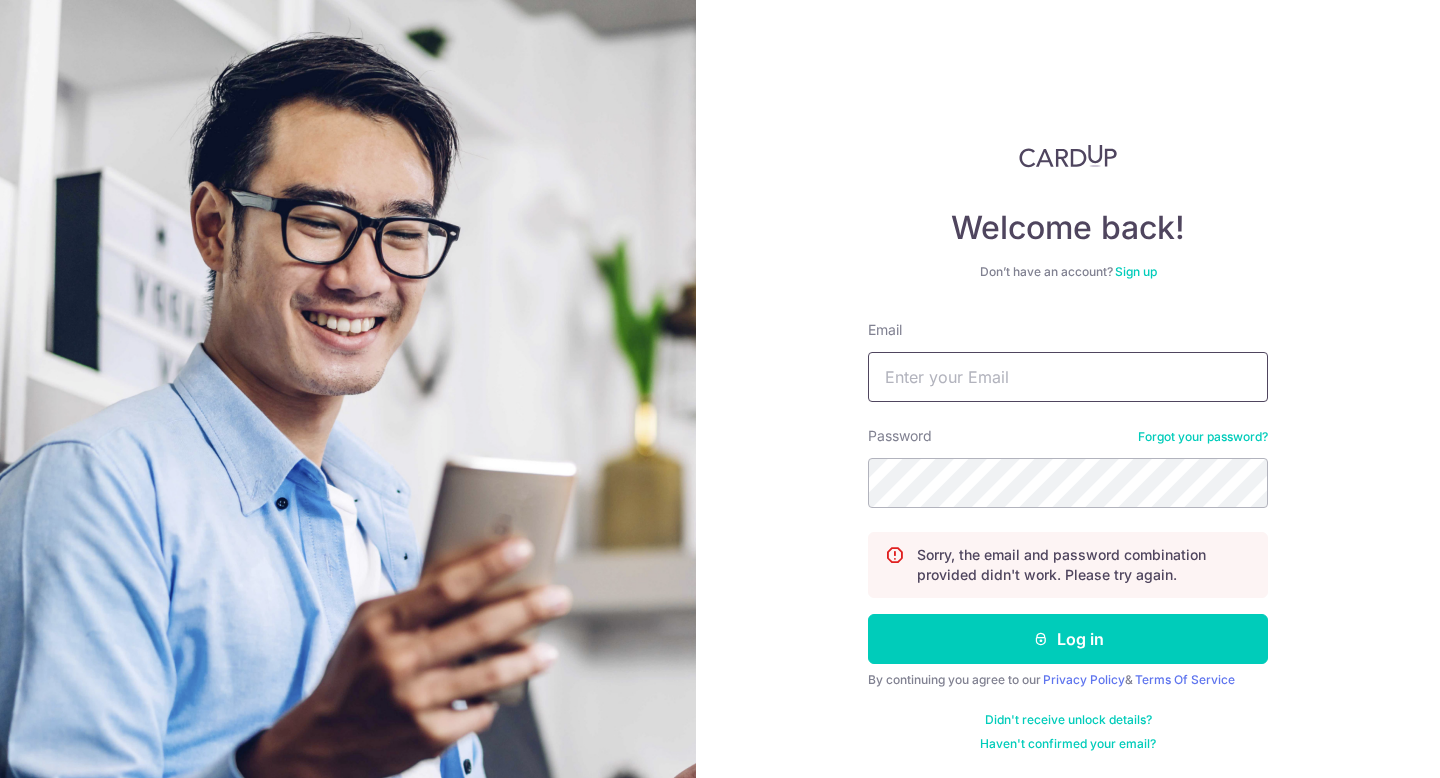 click on "Email" at bounding box center (1068, 377) 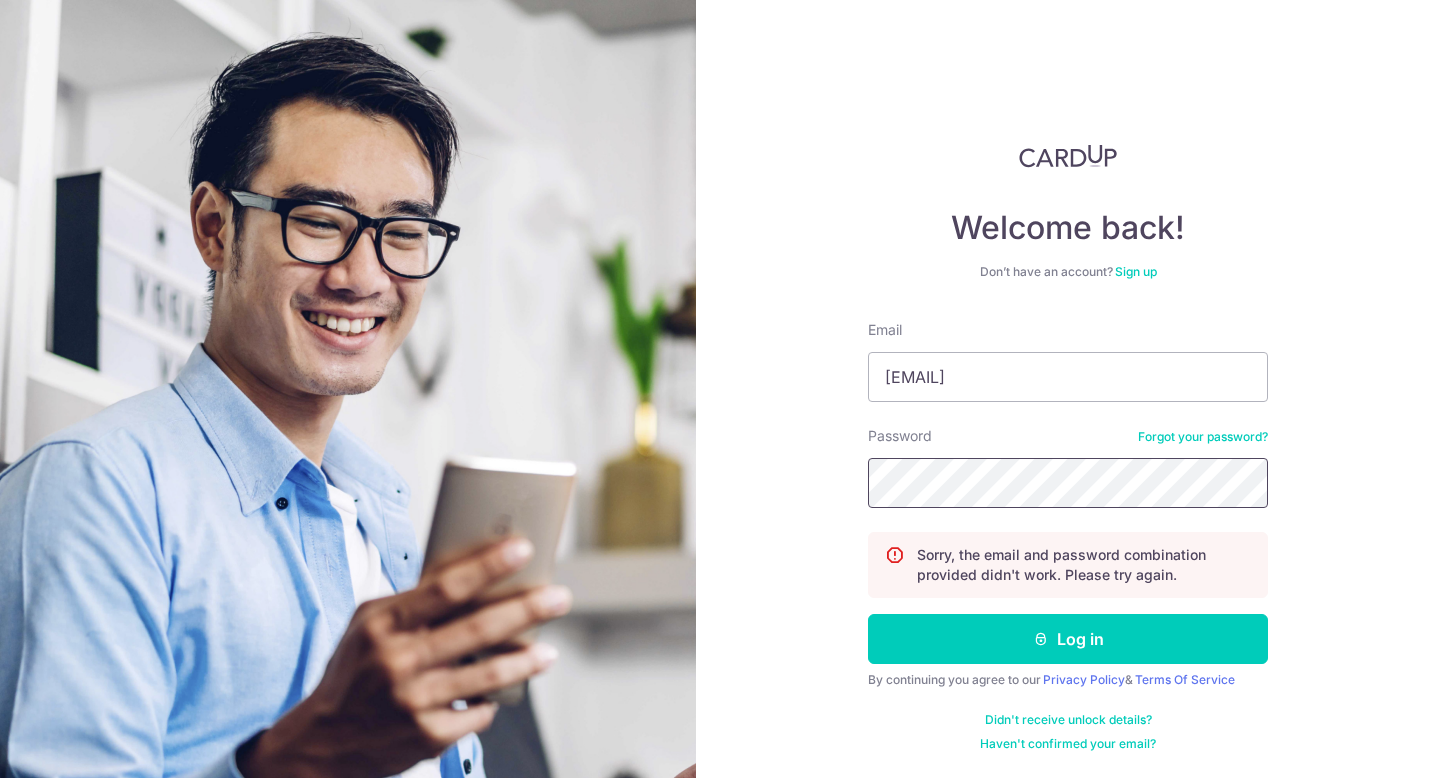 click on "Log in" at bounding box center (1068, 639) 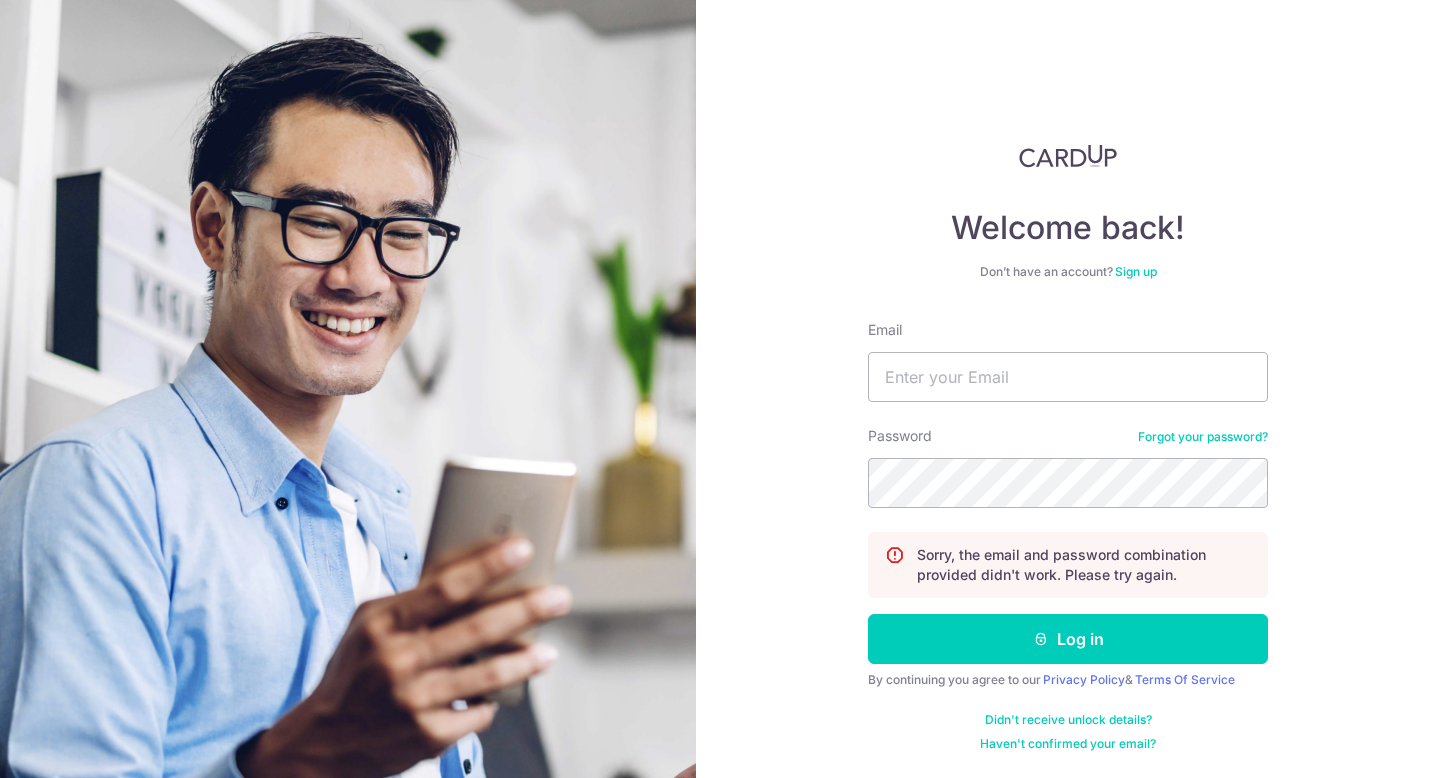 scroll, scrollTop: 0, scrollLeft: 0, axis: both 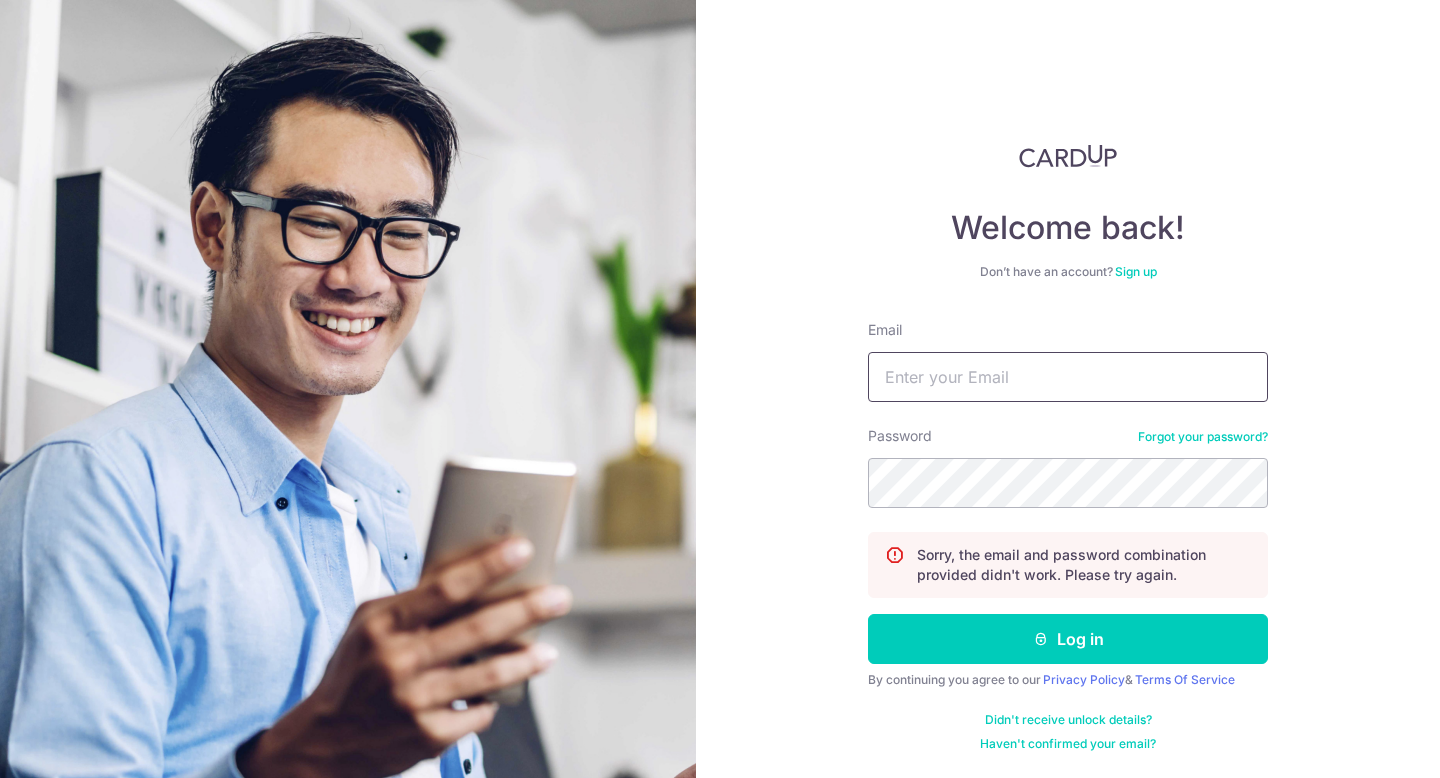 click on "Email" at bounding box center (1068, 377) 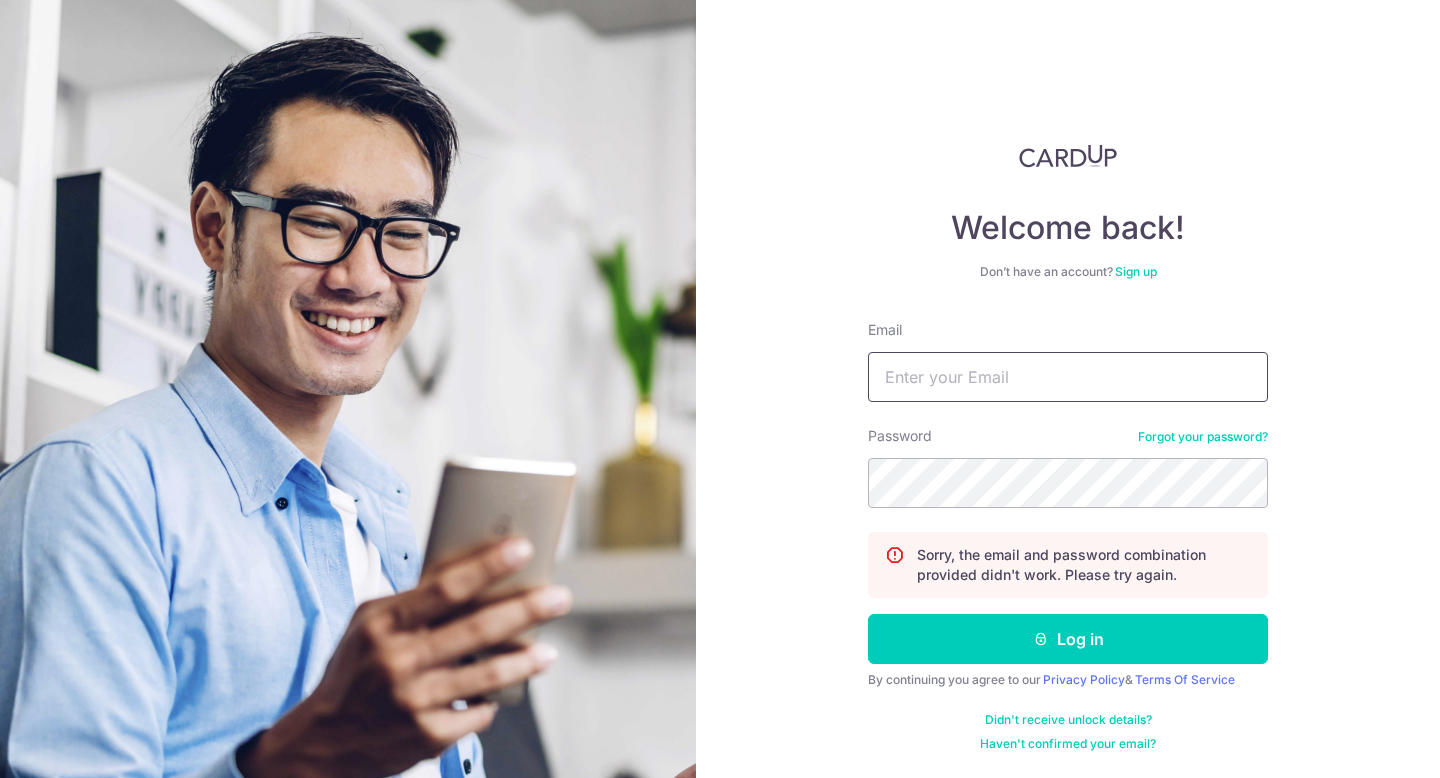 type on "[EMAIL]" 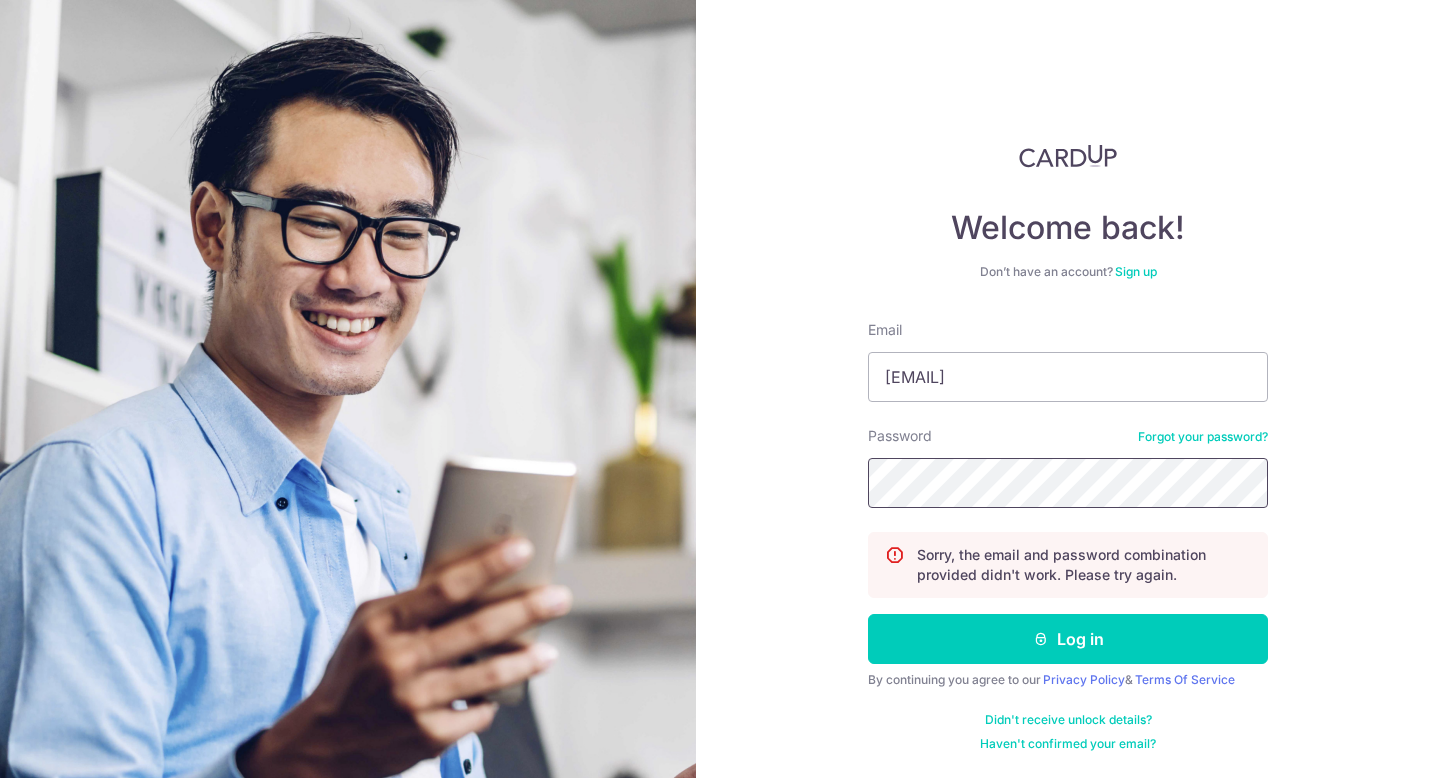 click on "Log in" at bounding box center (1068, 639) 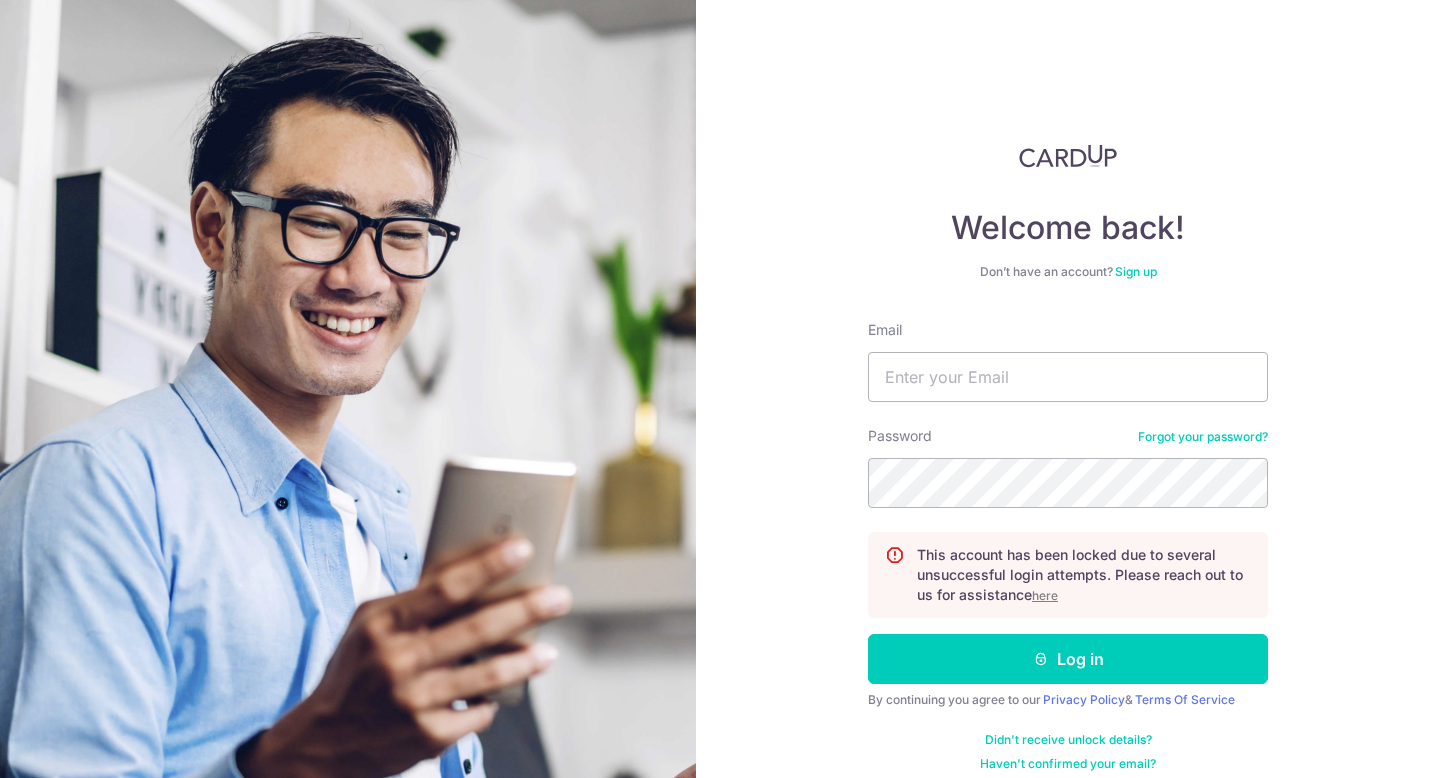 scroll, scrollTop: 0, scrollLeft: 0, axis: both 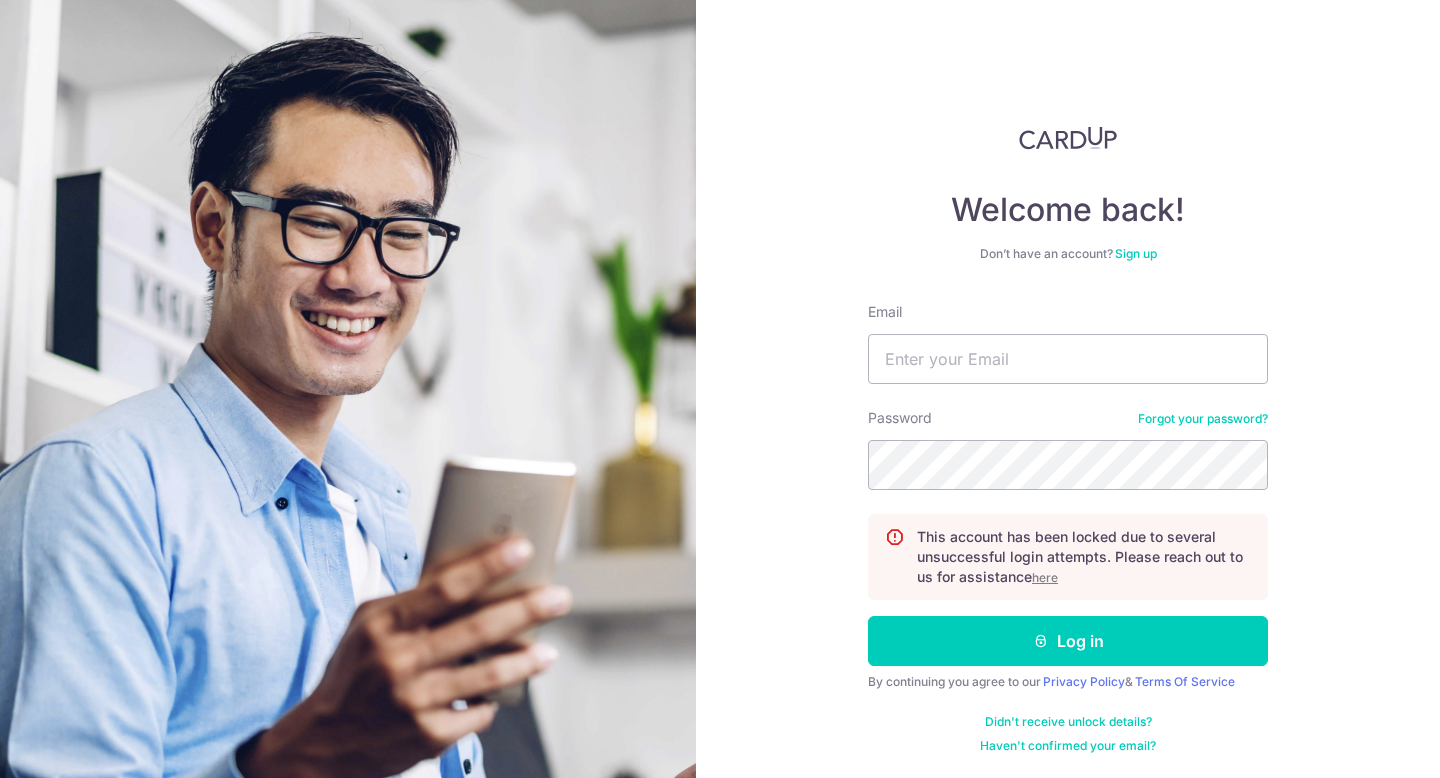 click on "here" at bounding box center (1045, 577) 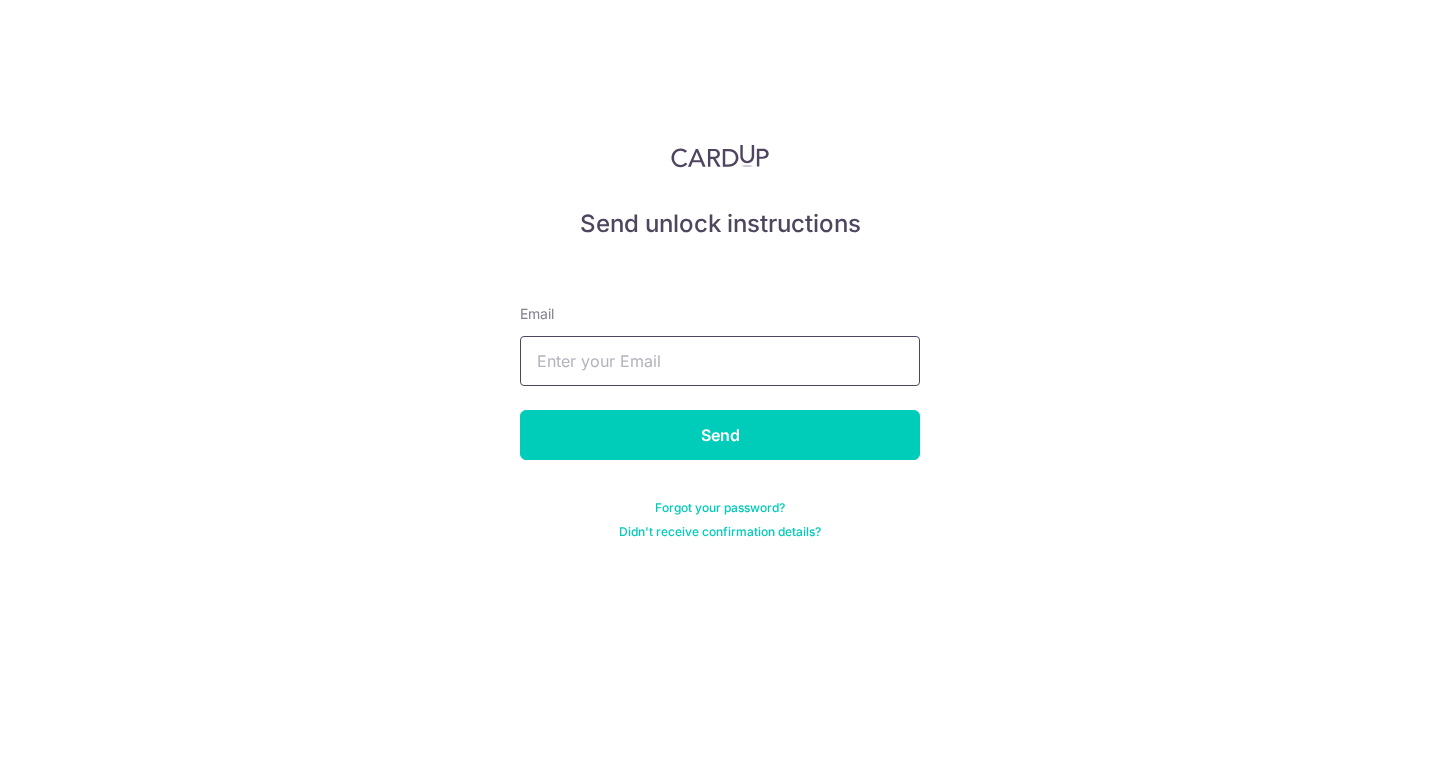 click at bounding box center [720, 361] 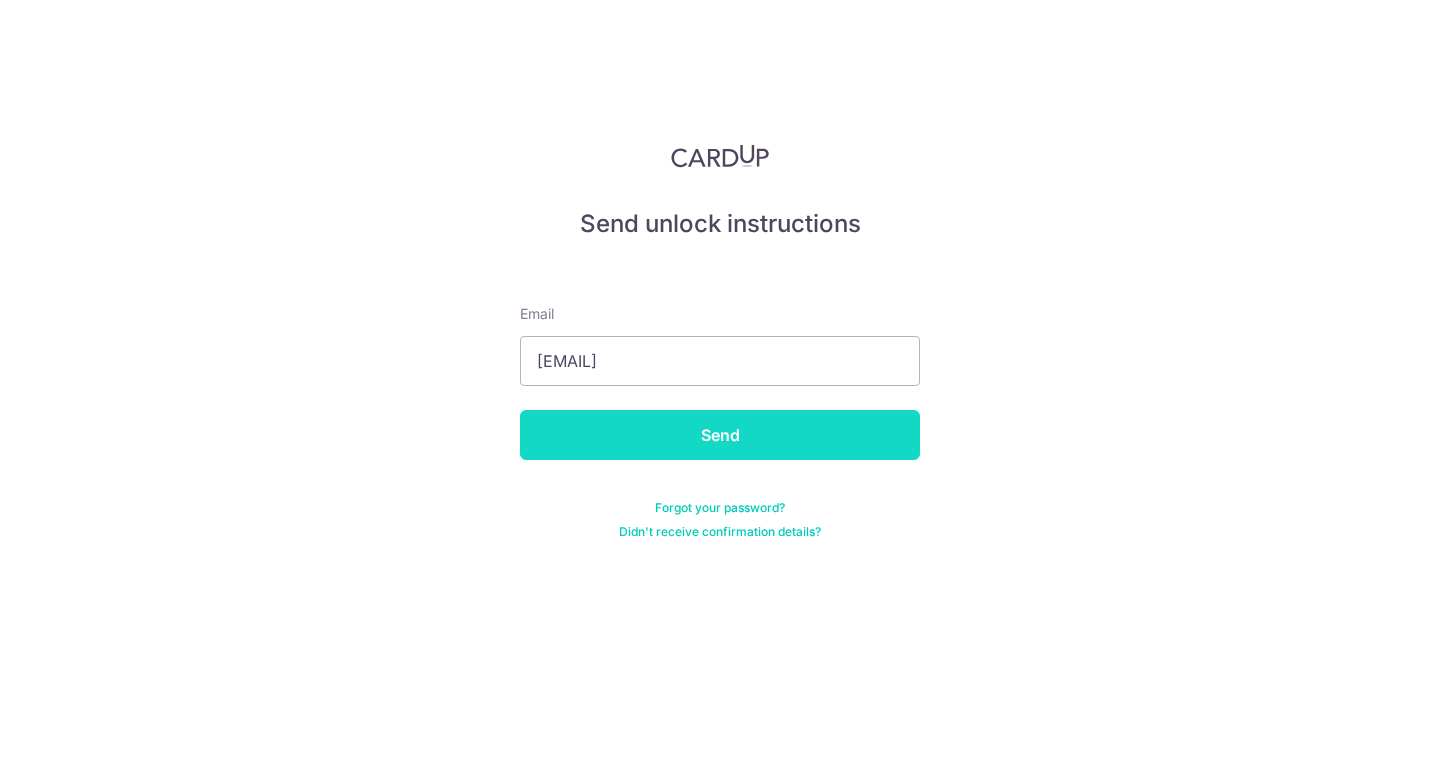 click on "Send" at bounding box center [720, 435] 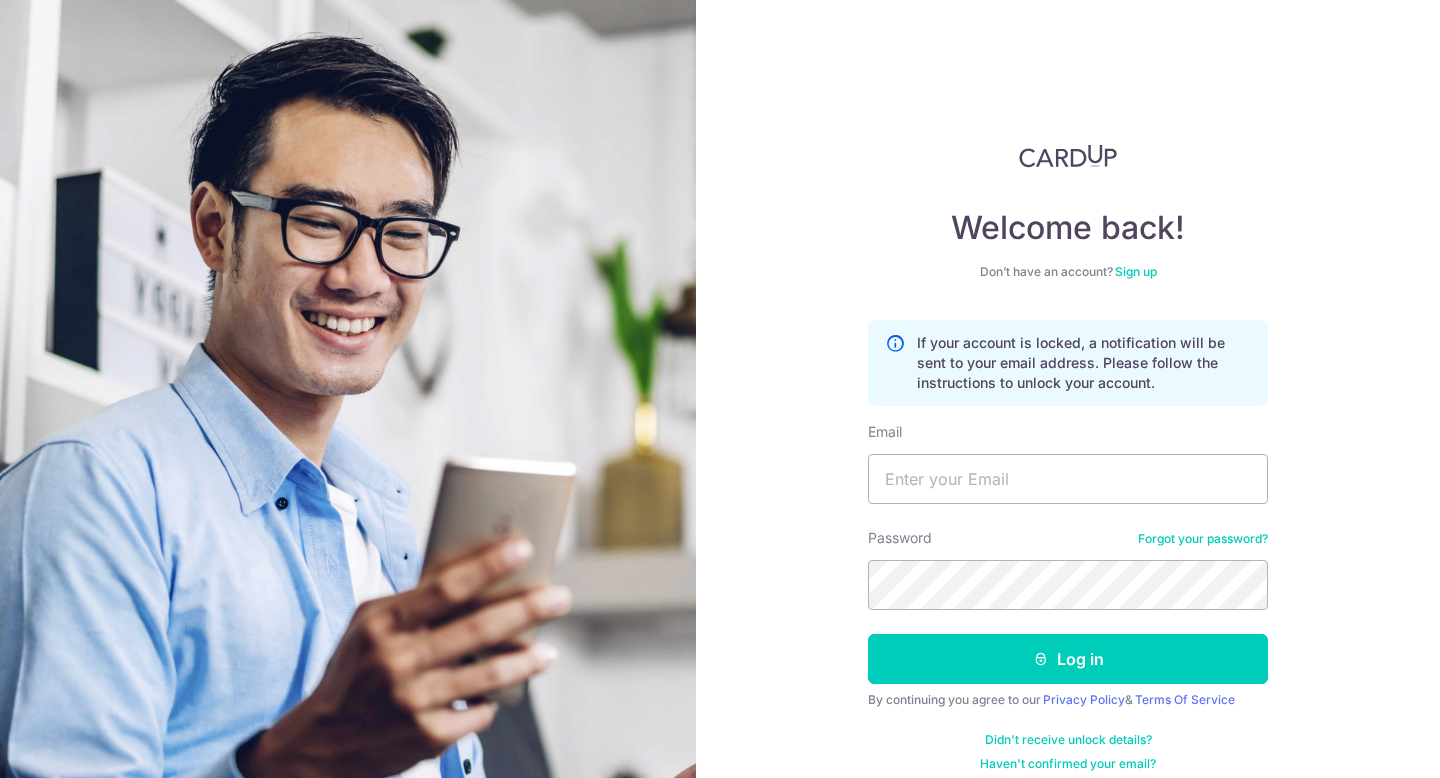 scroll, scrollTop: 0, scrollLeft: 0, axis: both 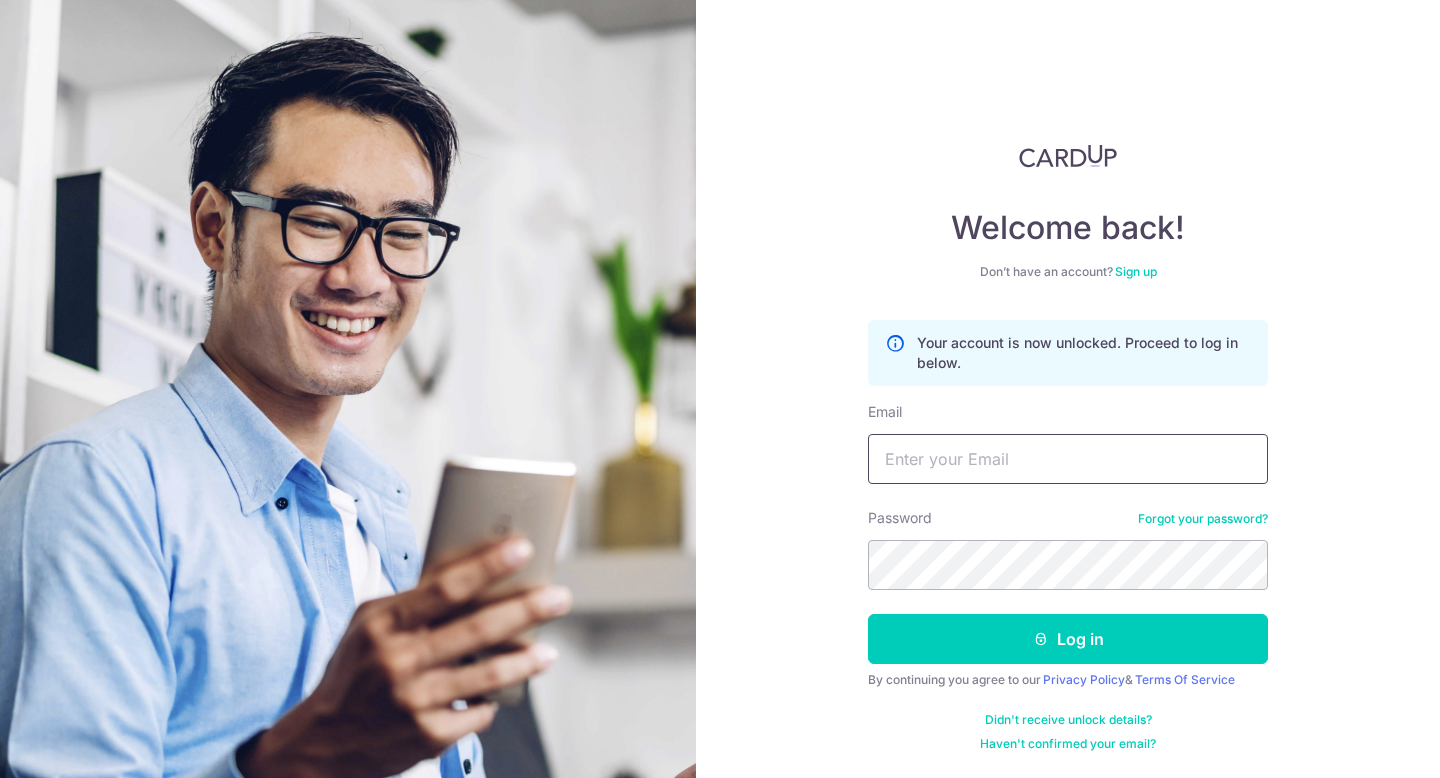 click on "Email" at bounding box center (1068, 459) 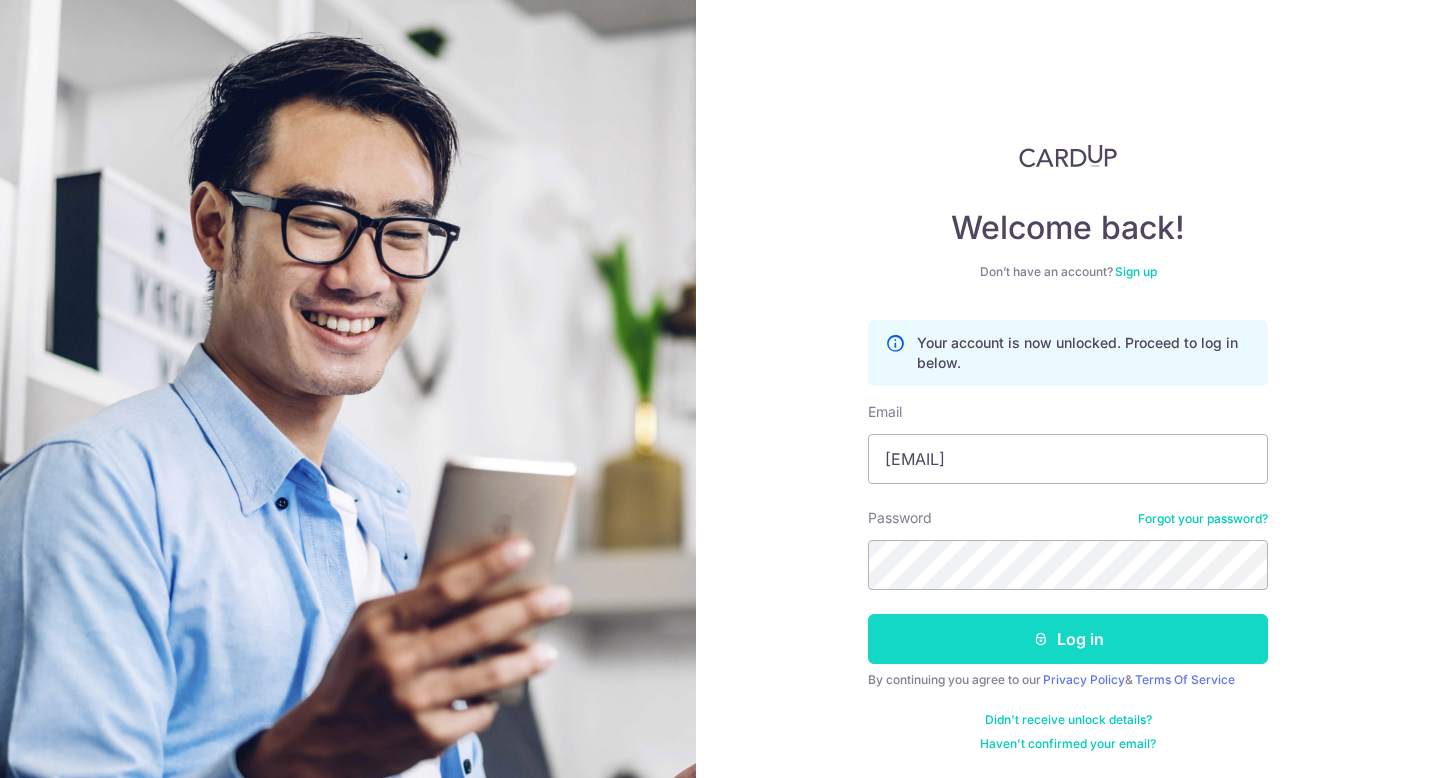 click on "Log in" at bounding box center [1068, 639] 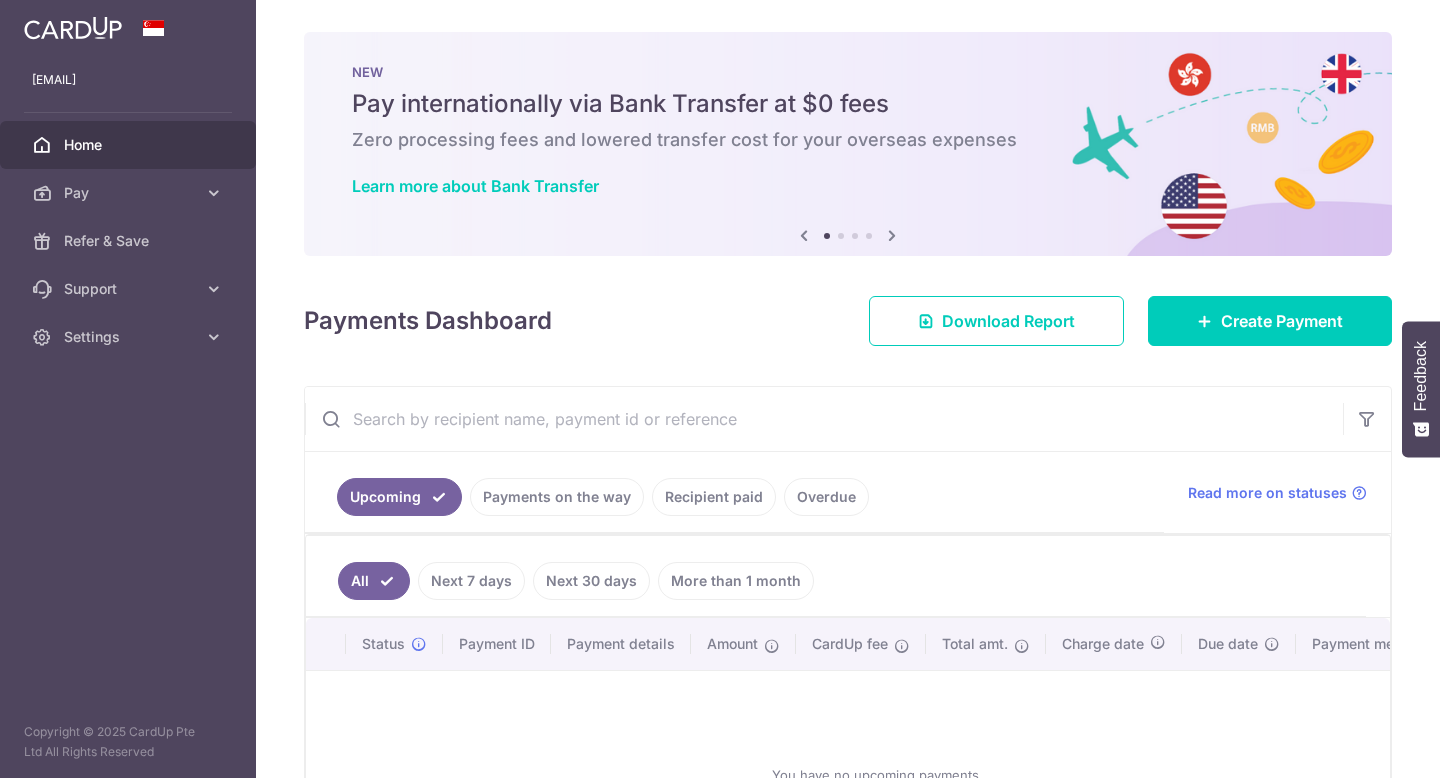 scroll, scrollTop: 0, scrollLeft: 0, axis: both 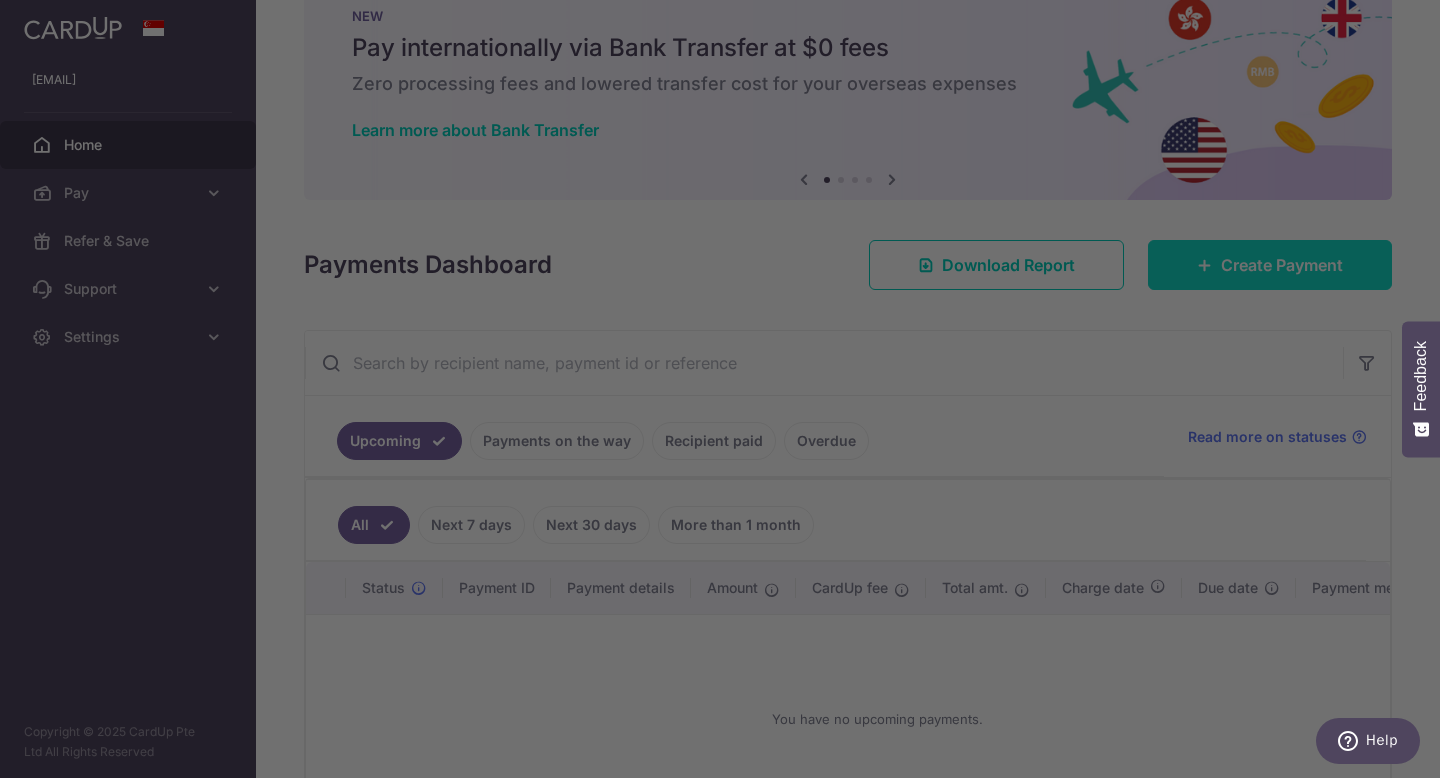 click at bounding box center (727, 393) 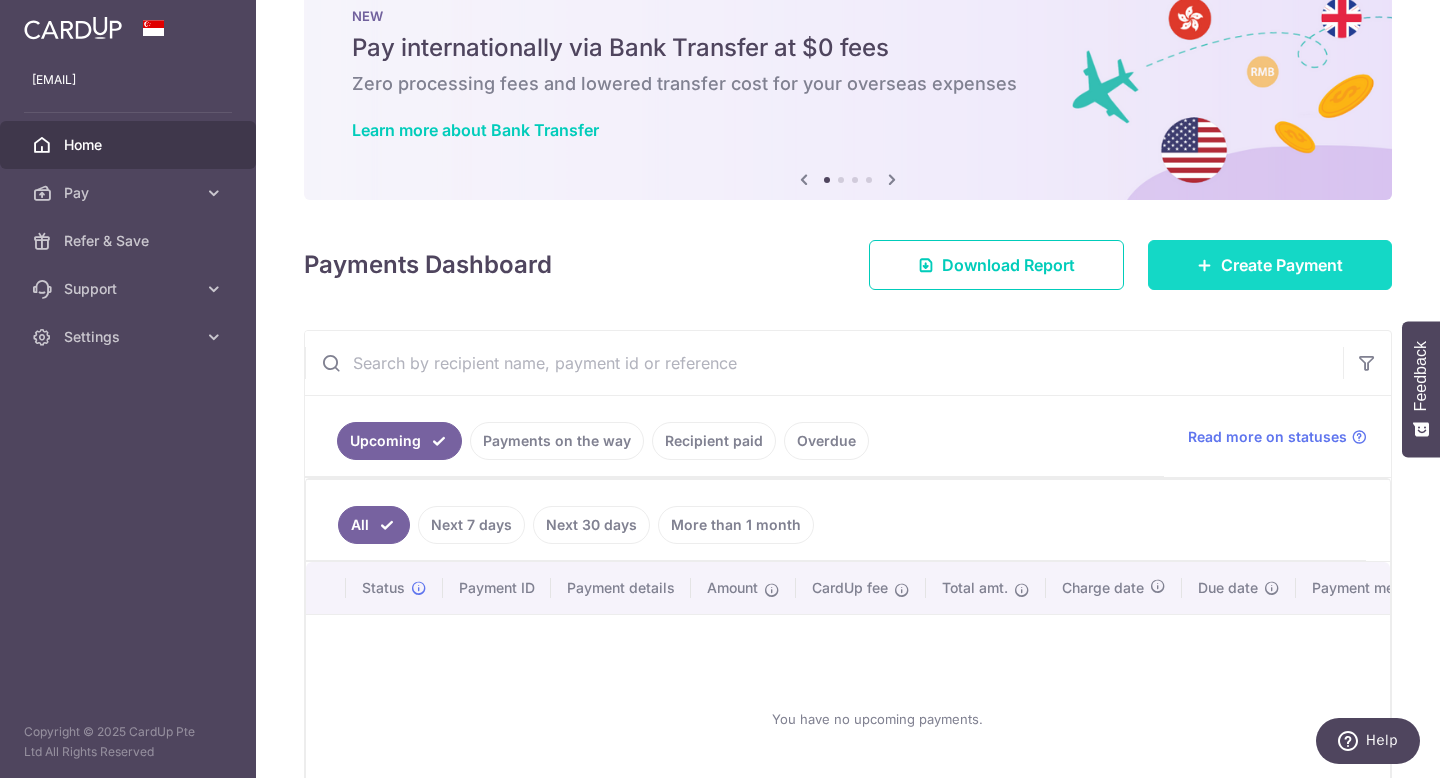 click on "Create Payment" at bounding box center (1270, 265) 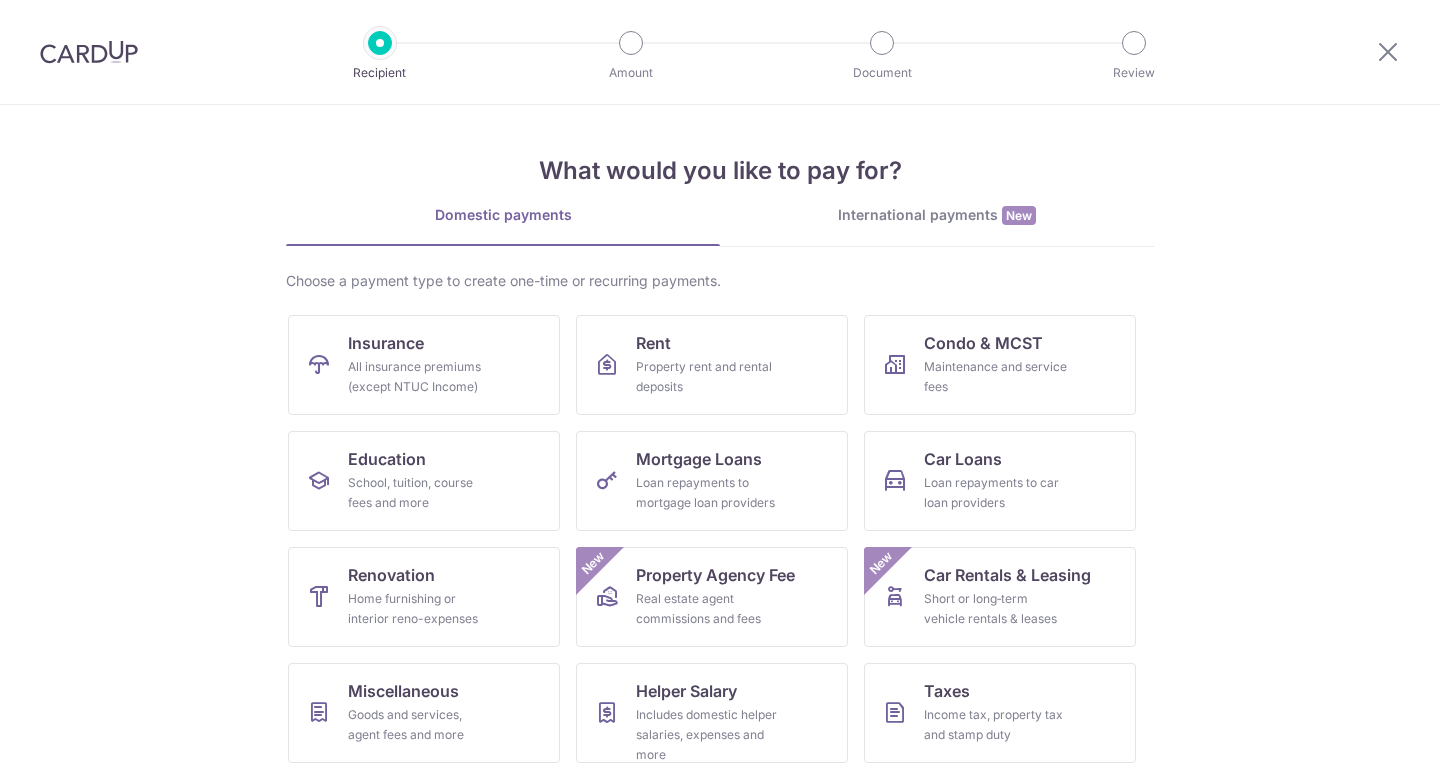 scroll, scrollTop: 0, scrollLeft: 0, axis: both 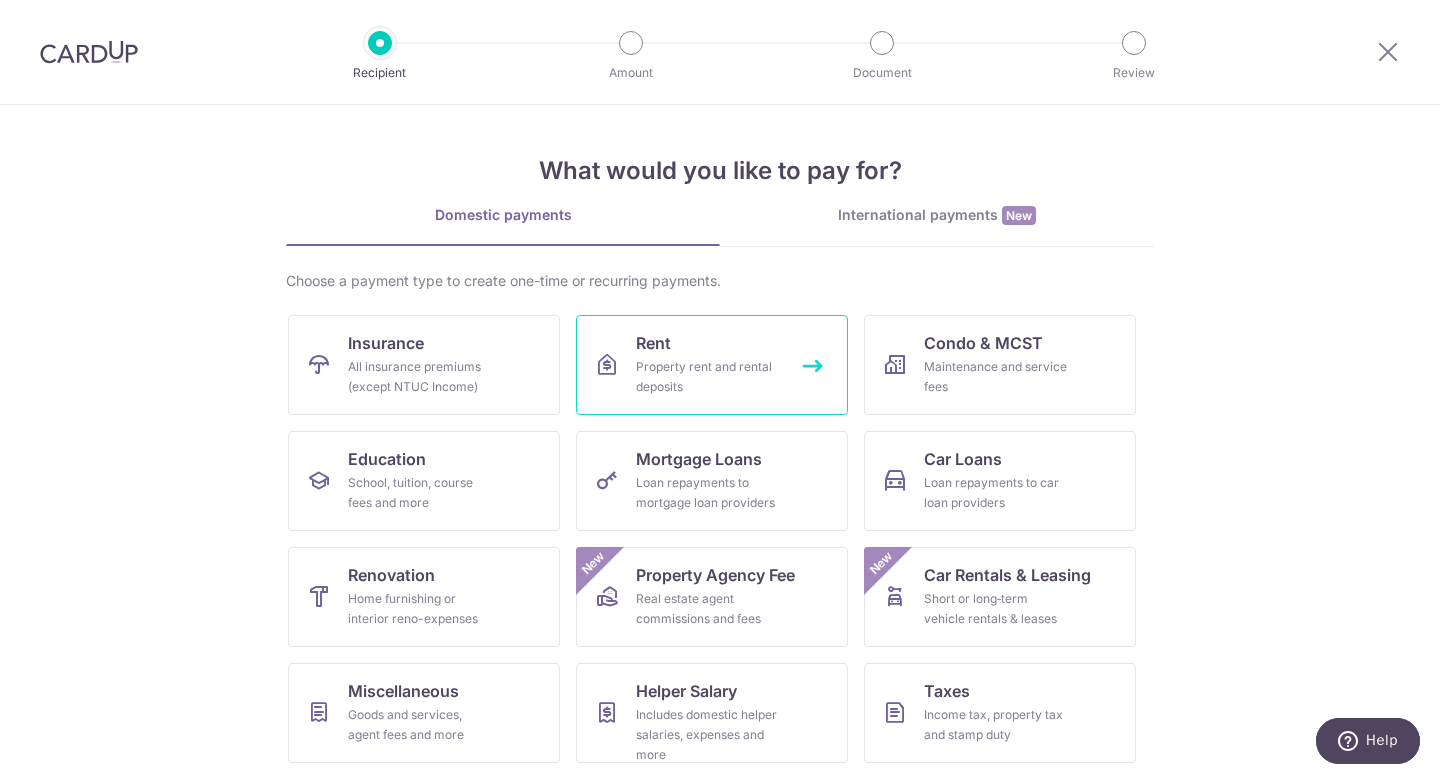 click on "Property rent and rental deposits" at bounding box center [708, 377] 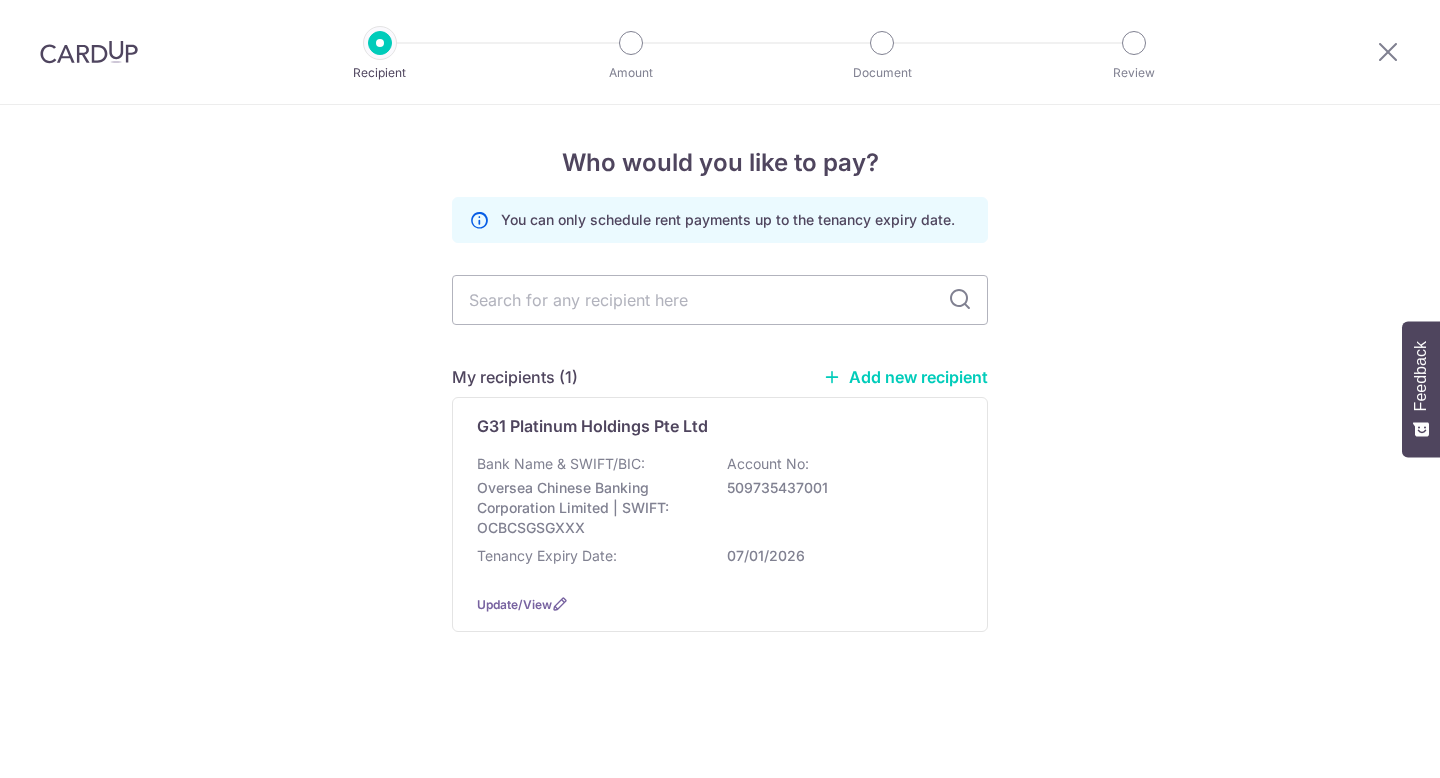 scroll, scrollTop: 0, scrollLeft: 0, axis: both 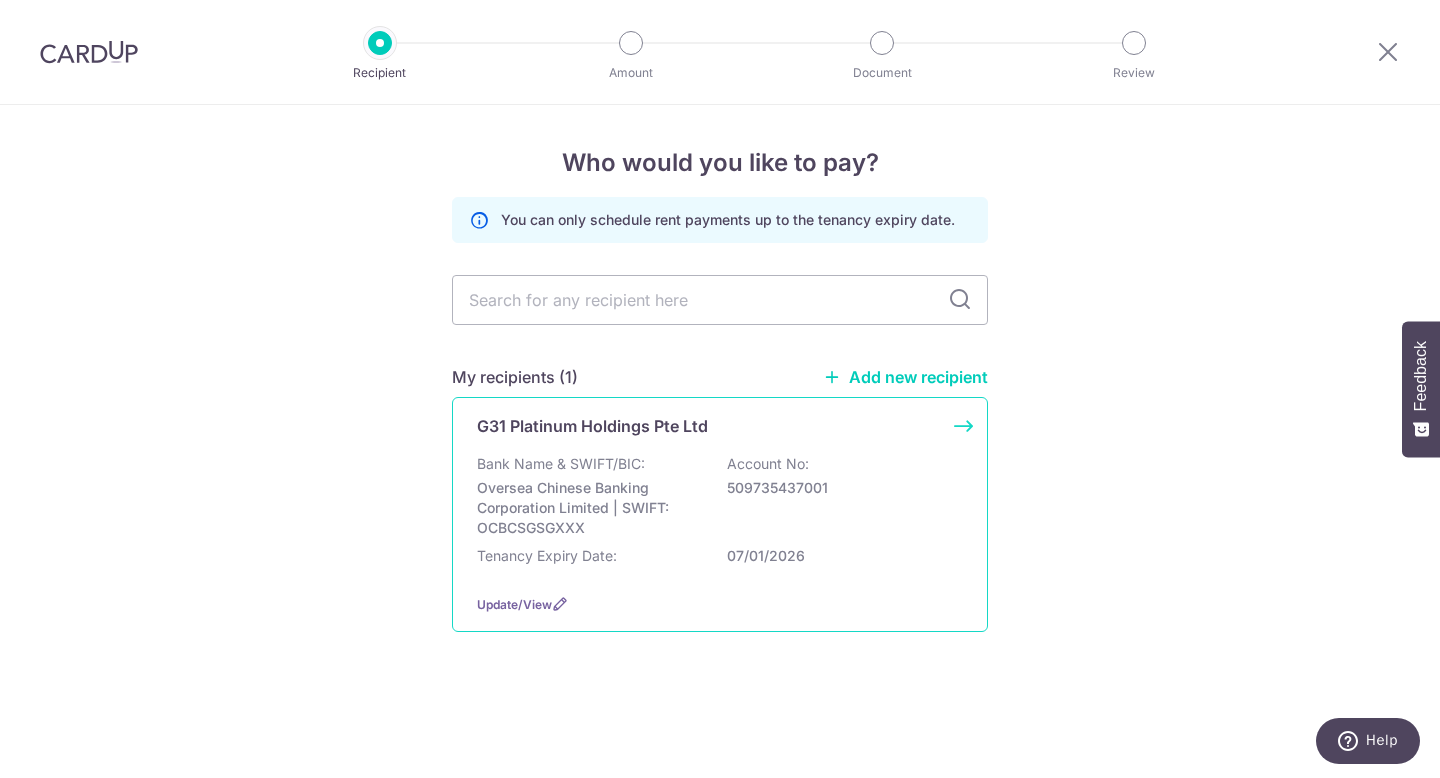 click on "Oversea Chinese Banking Corporation Limited | SWIFT: OCBCSGSGXXX" at bounding box center (589, 508) 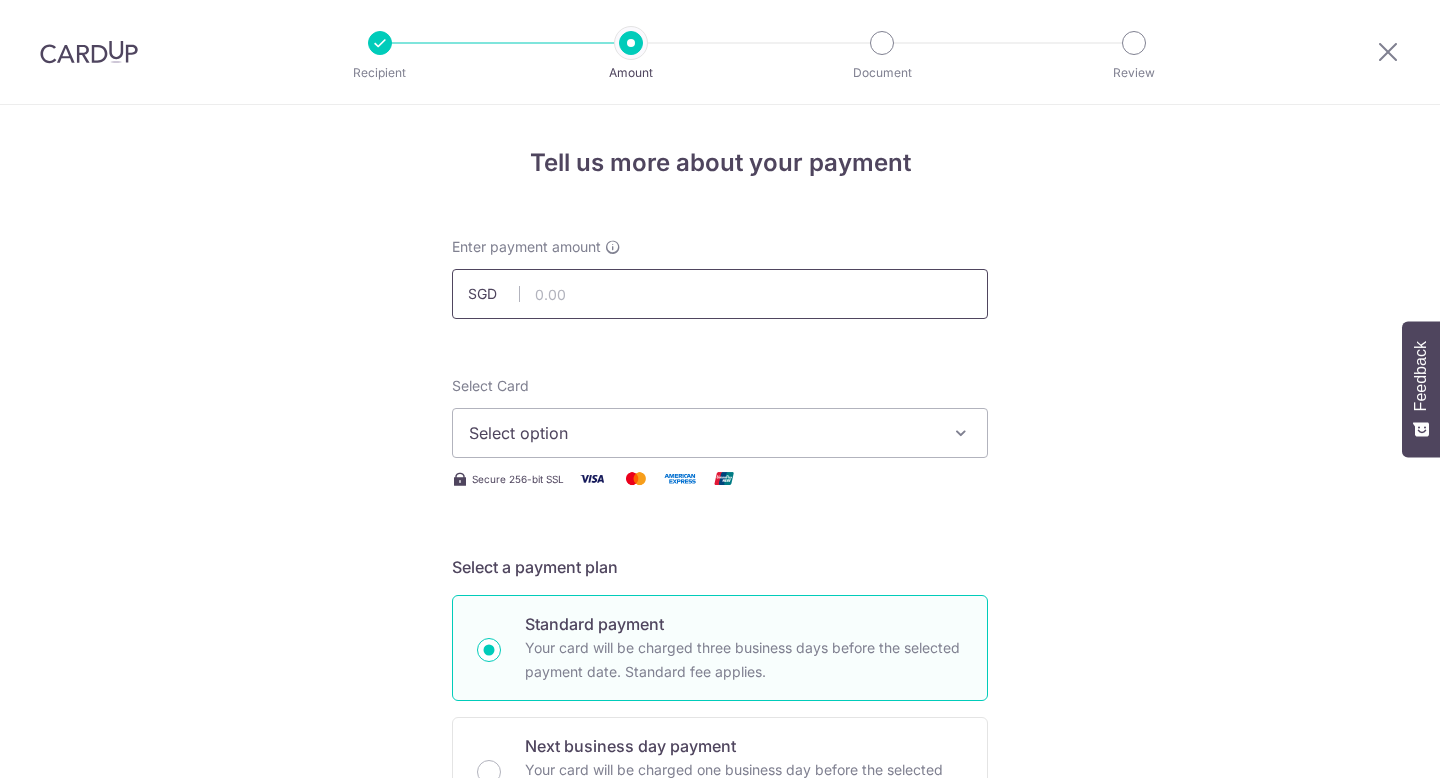 scroll, scrollTop: 0, scrollLeft: 0, axis: both 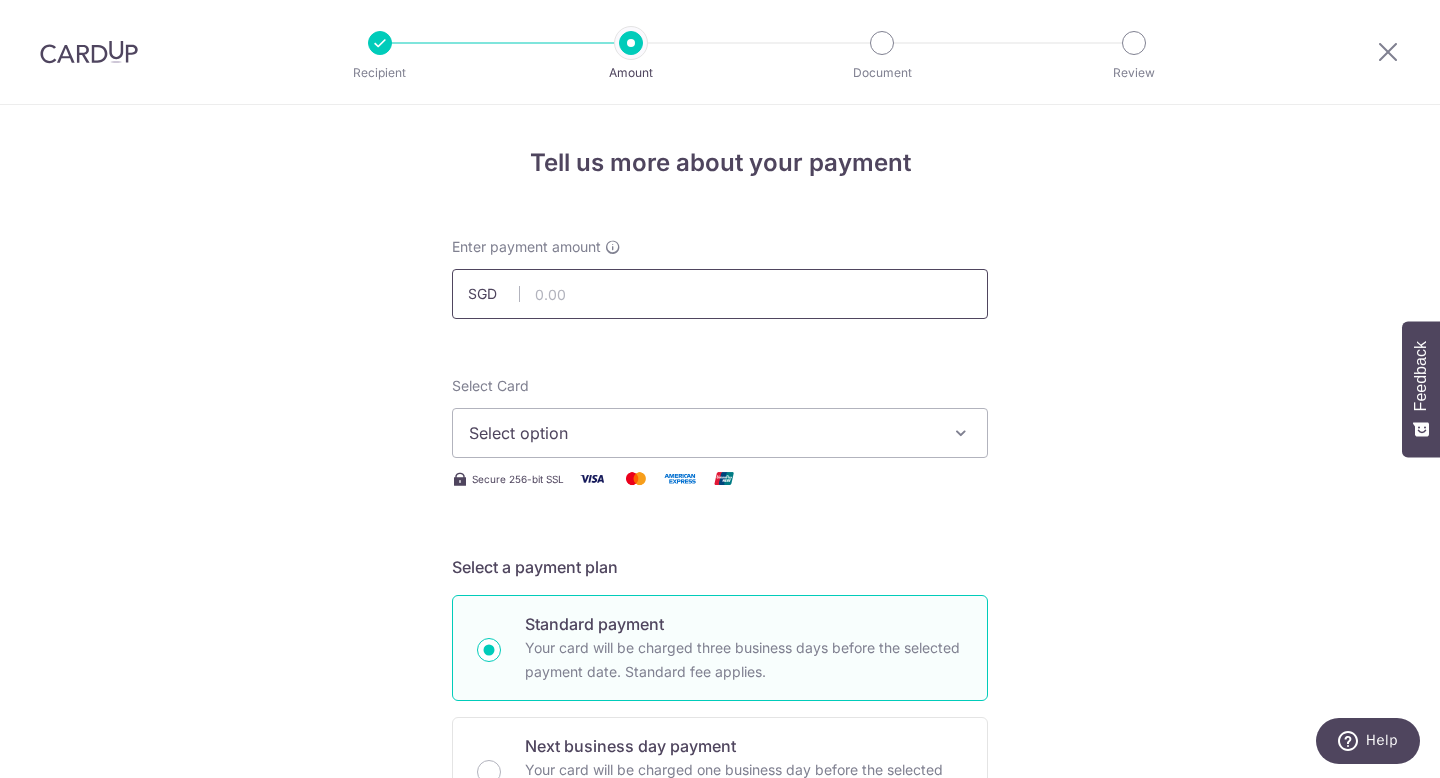 click at bounding box center (720, 294) 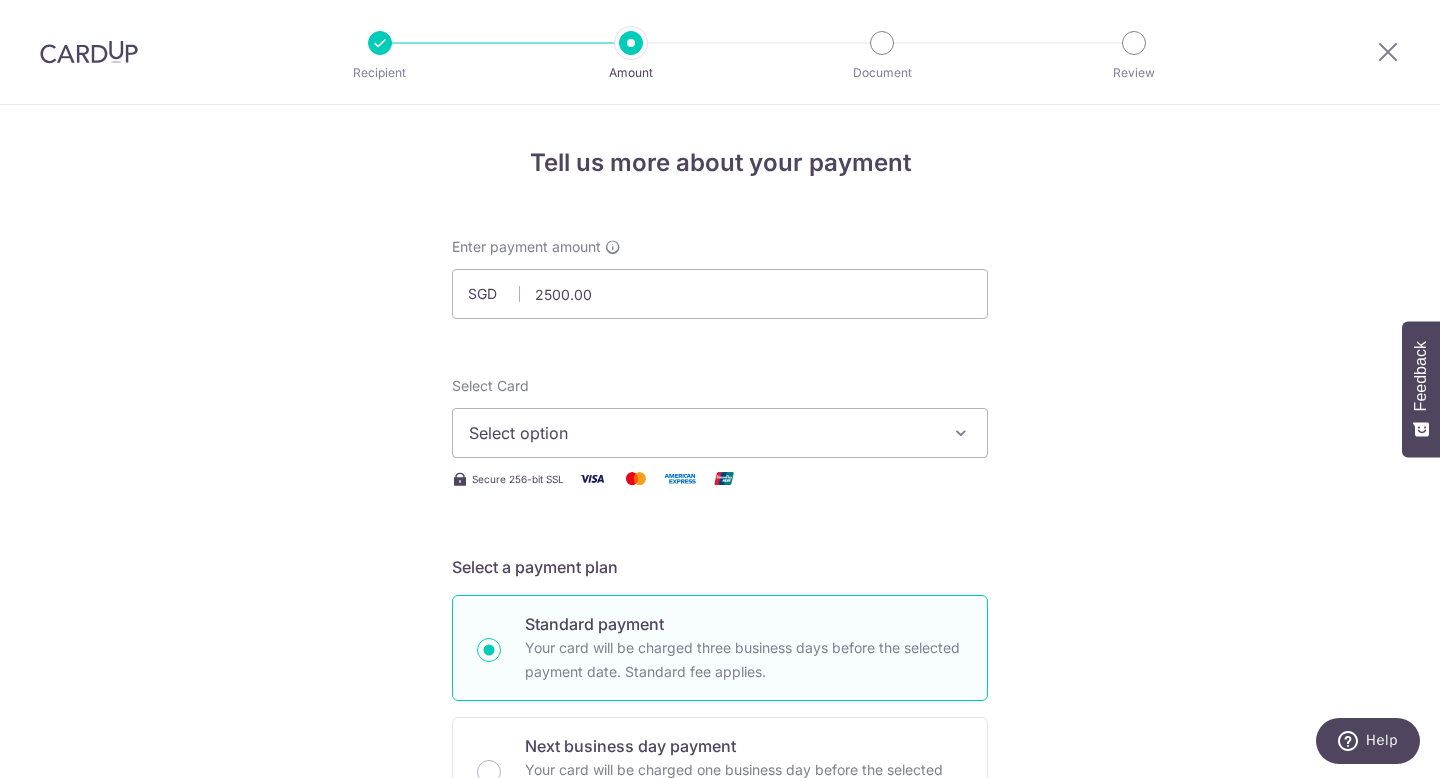 click on "Select option" at bounding box center (702, 433) 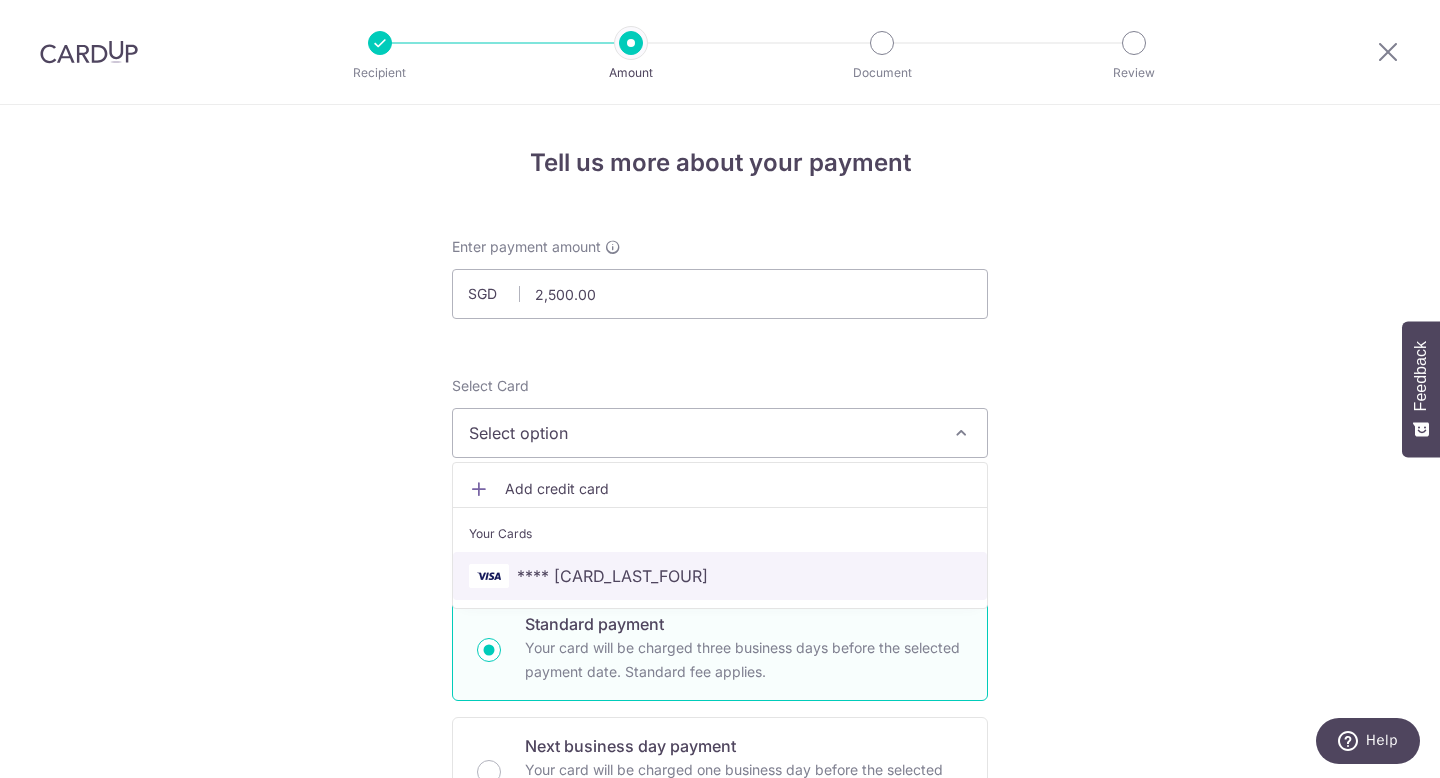 click on "**** 2228" at bounding box center [720, 576] 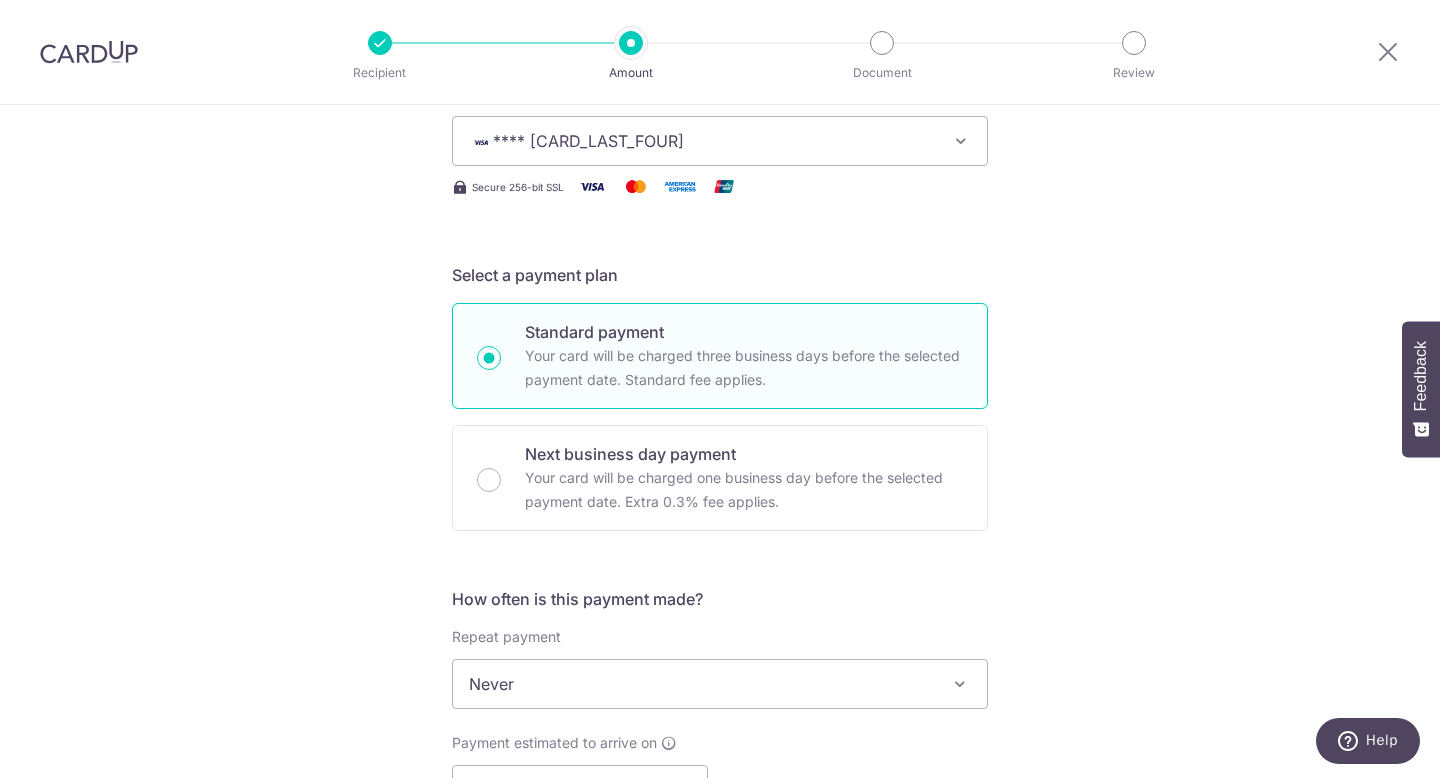 scroll, scrollTop: 594, scrollLeft: 0, axis: vertical 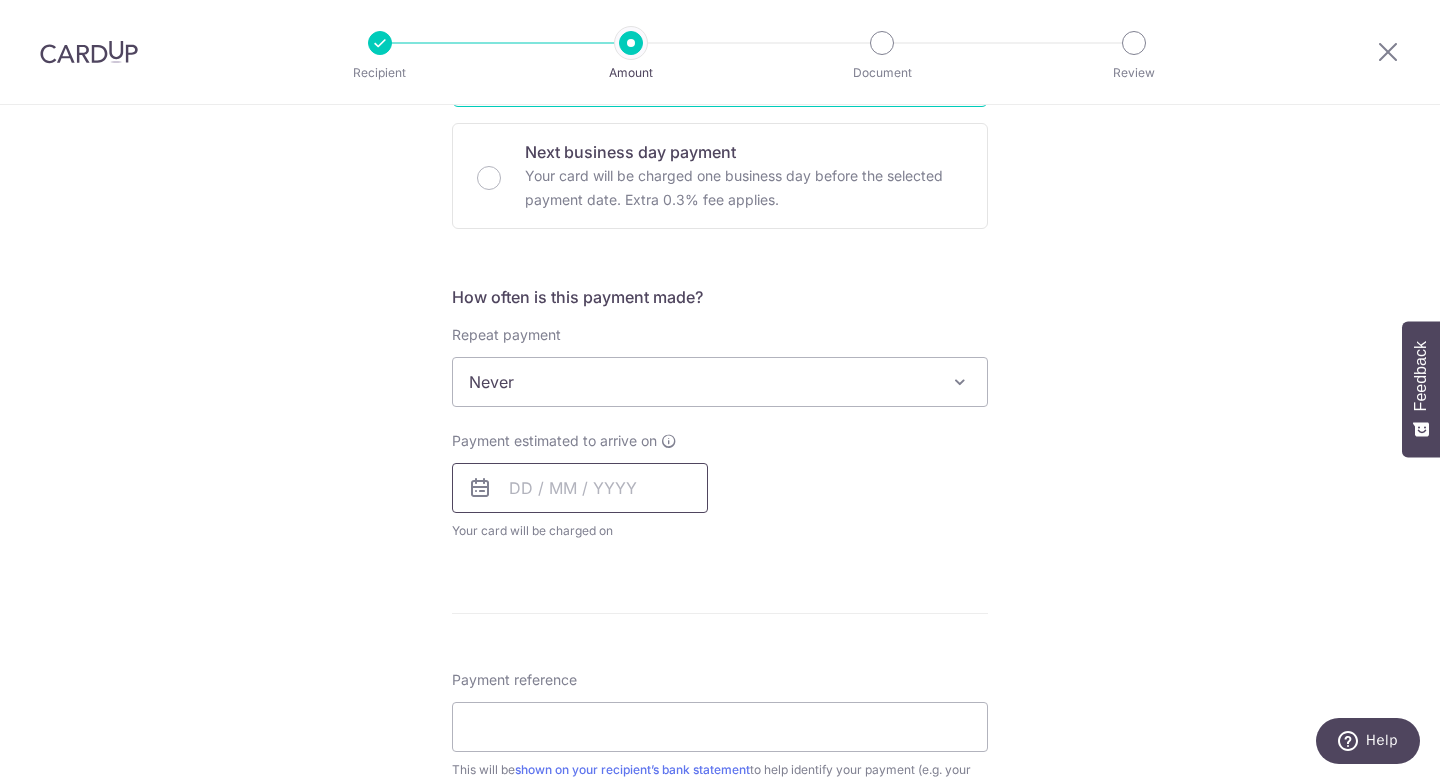 click at bounding box center [580, 488] 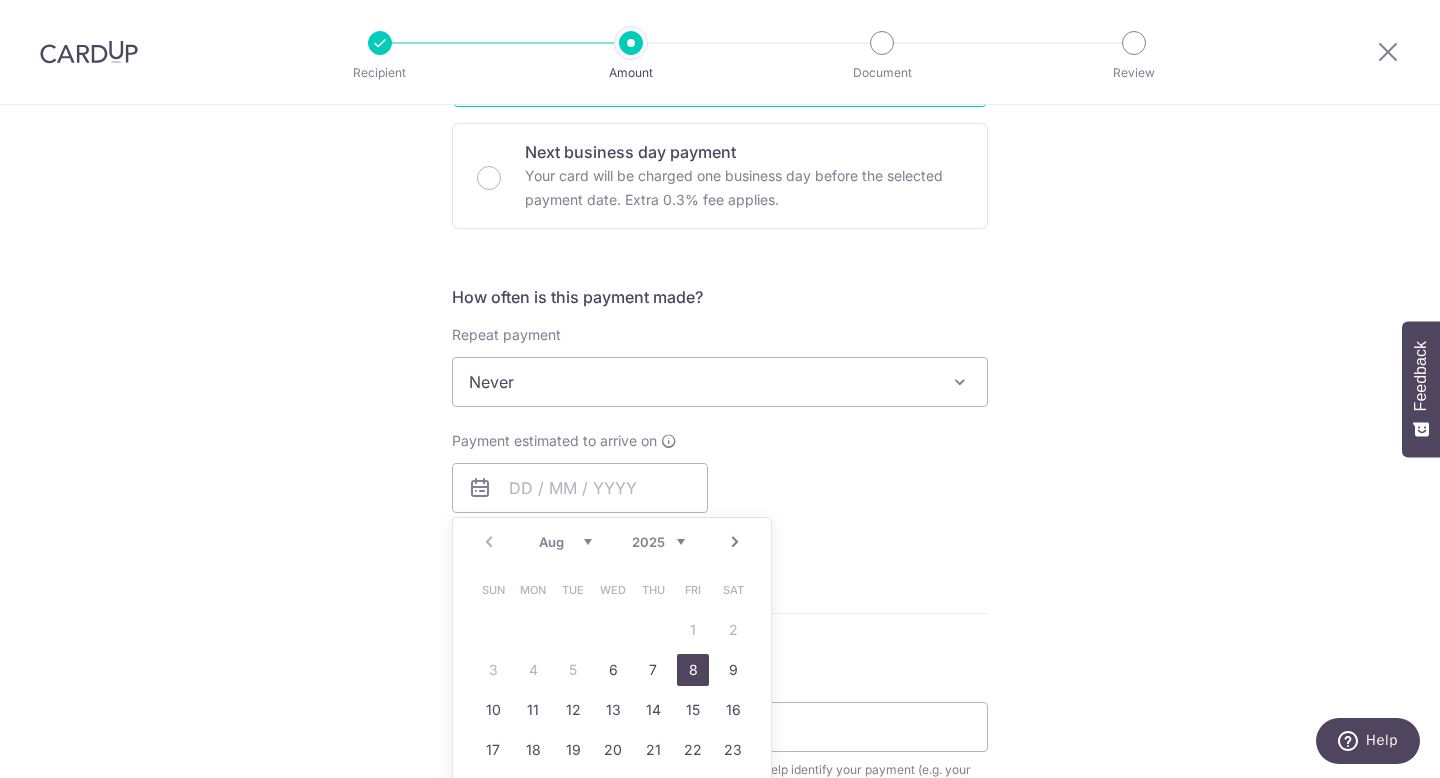click on "8" at bounding box center [693, 670] 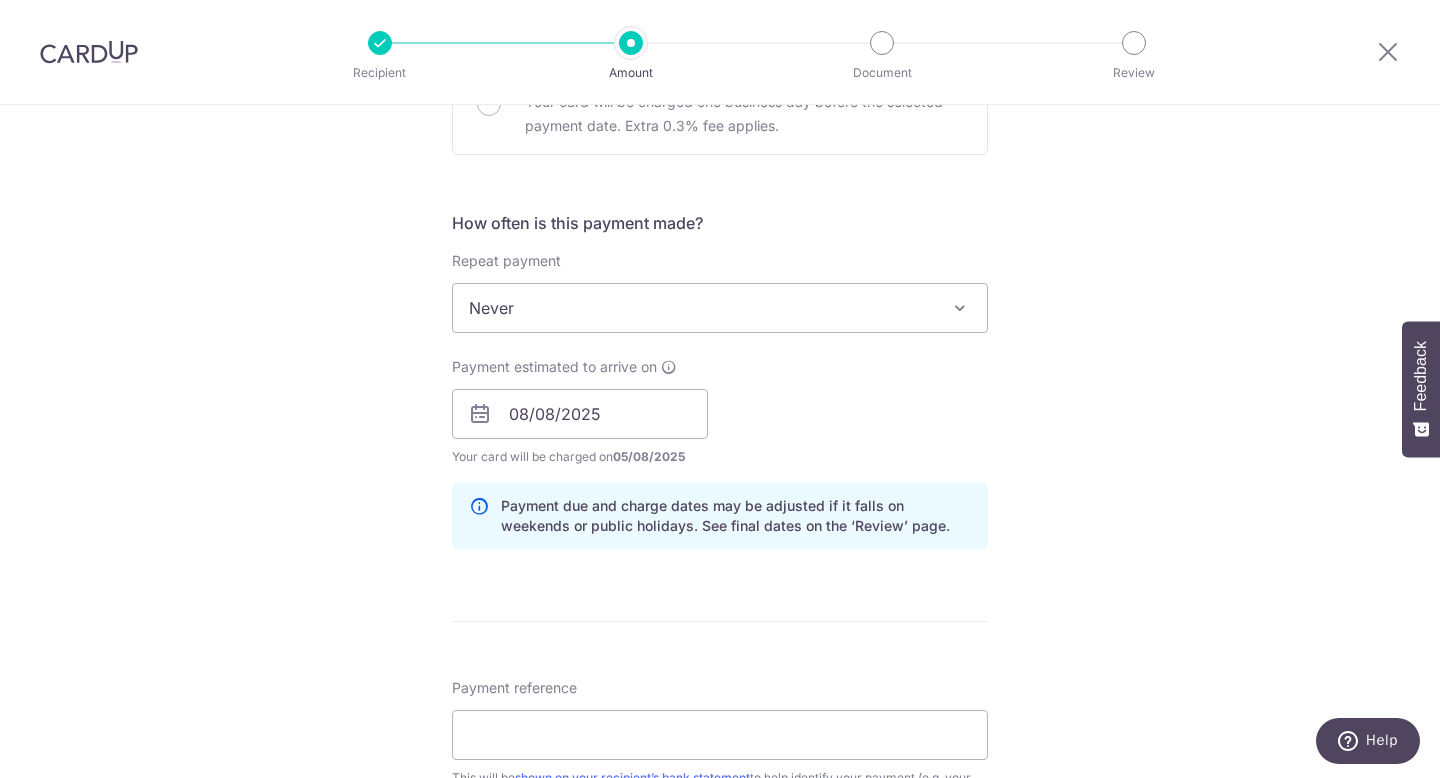 scroll, scrollTop: 684, scrollLeft: 0, axis: vertical 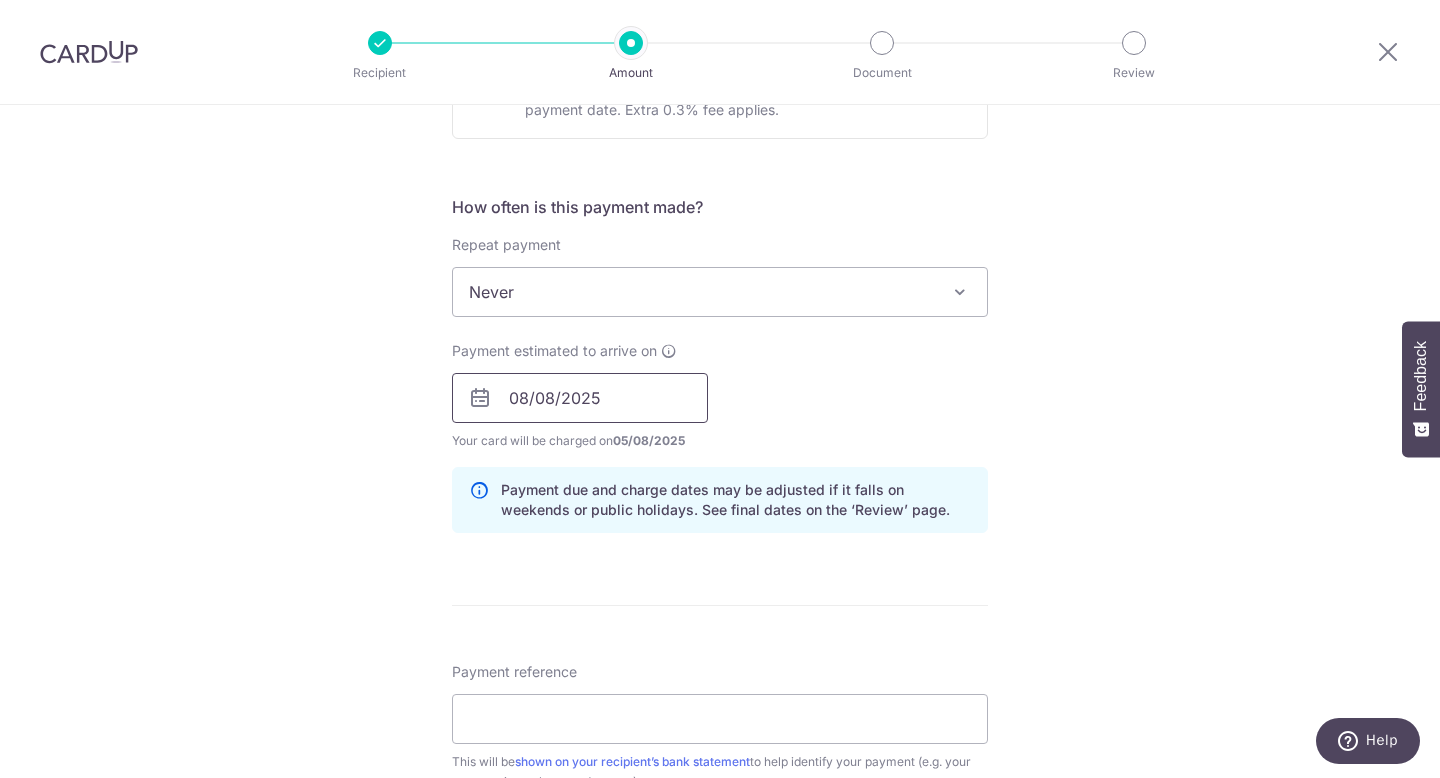 click on "08/08/2025" at bounding box center (580, 398) 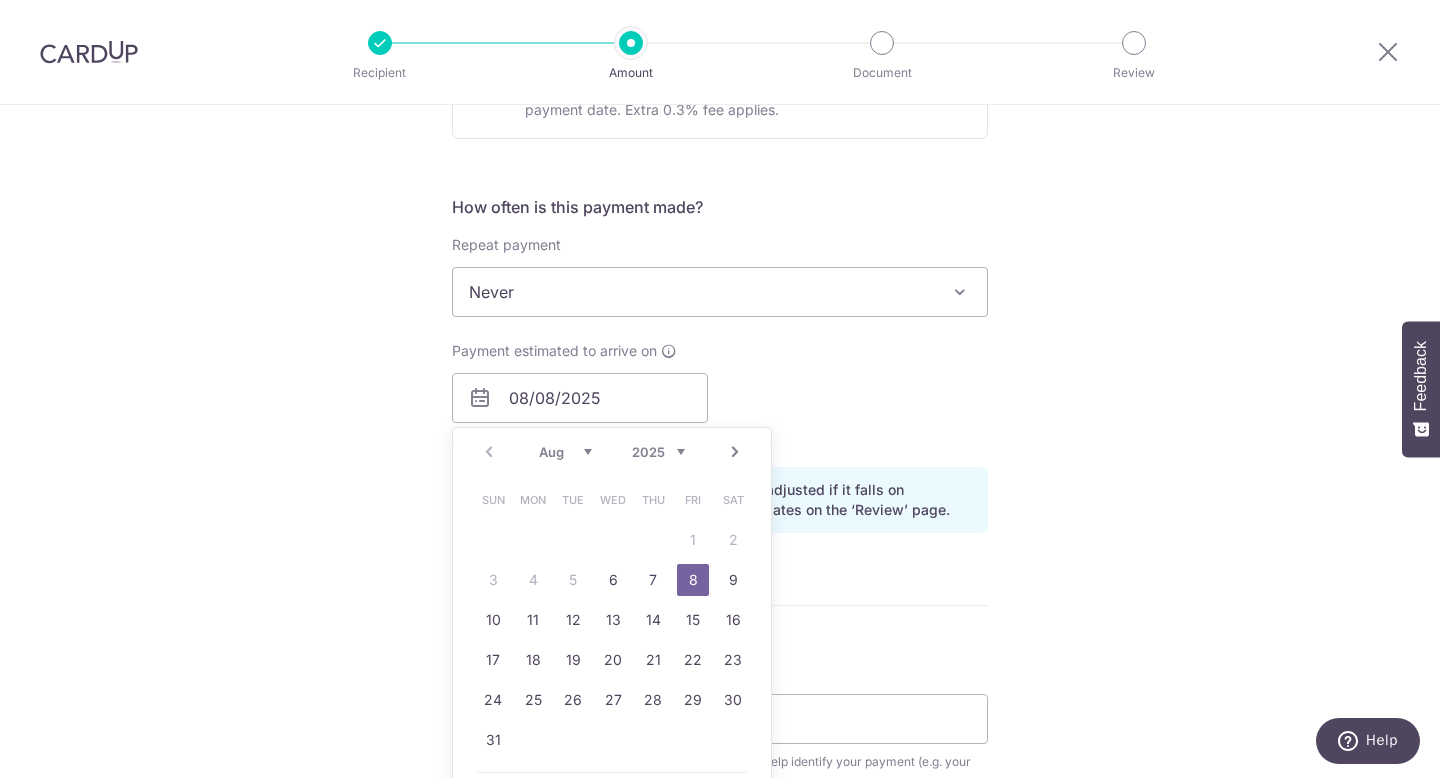 click on "Tell us more about your payment
Enter payment amount
SGD
2,500.00
2500.00
Select Card
**** 2228
Add credit card
Your Cards
**** 2228
Secure 256-bit SSL
Text
New card details
Card
Secure 256-bit SSL" at bounding box center [720, 366] 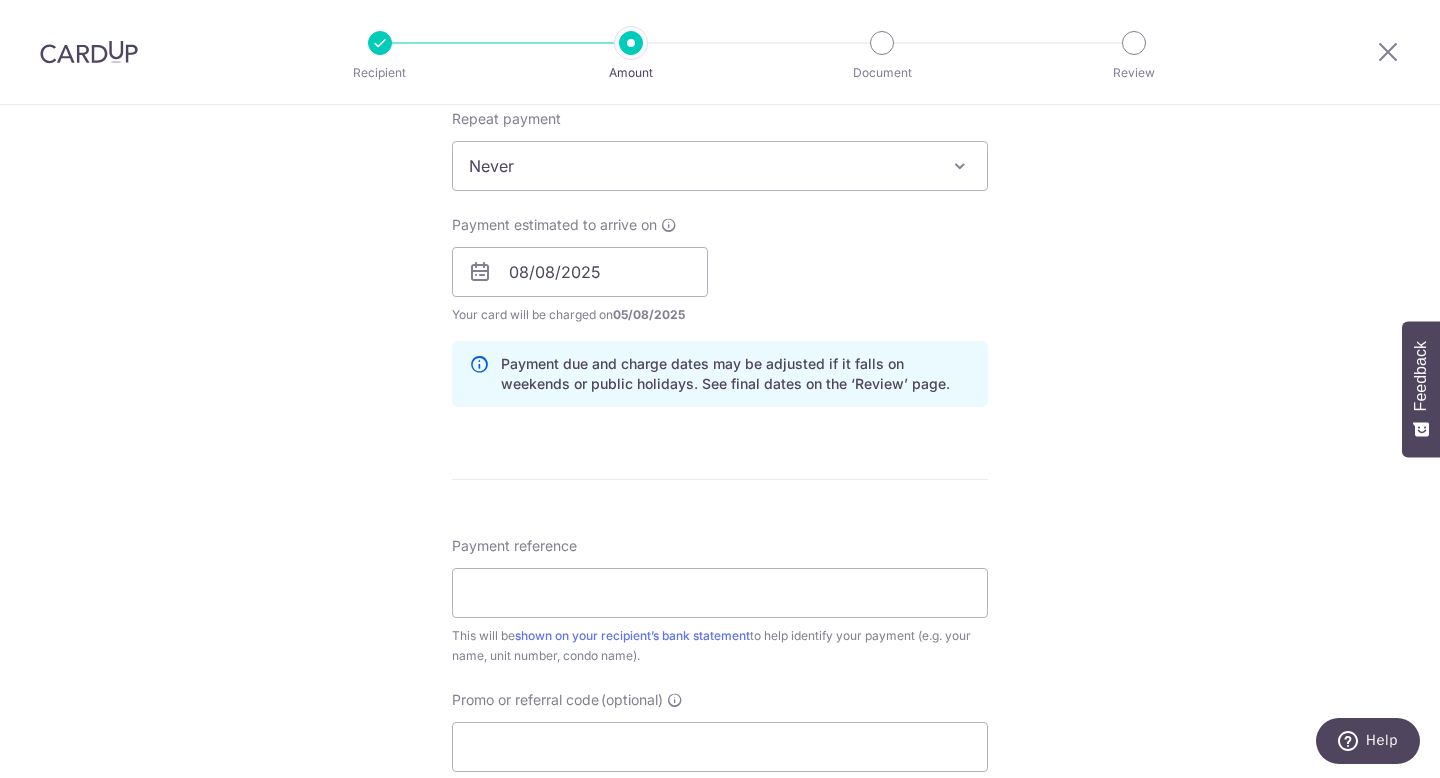 scroll, scrollTop: 1016, scrollLeft: 0, axis: vertical 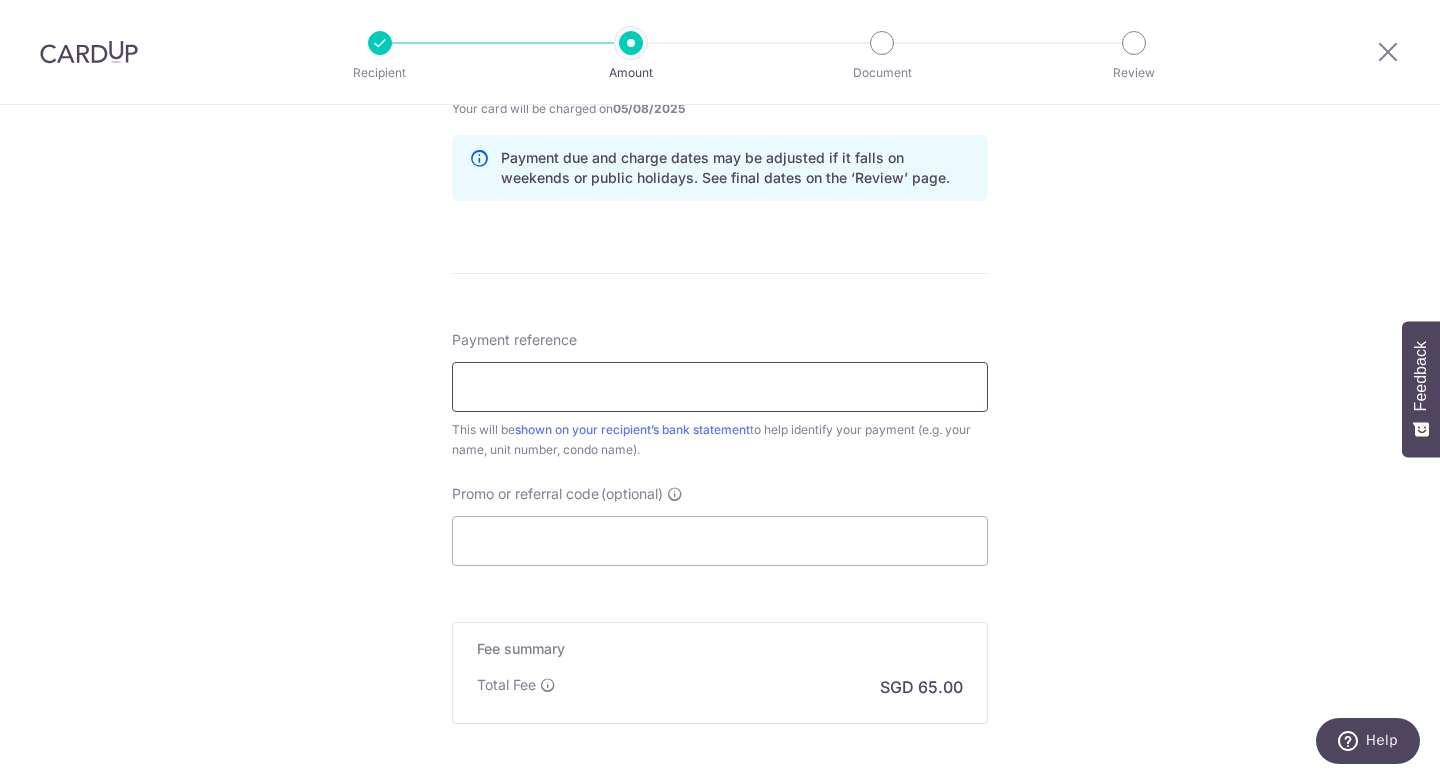click on "Payment reference" at bounding box center (720, 387) 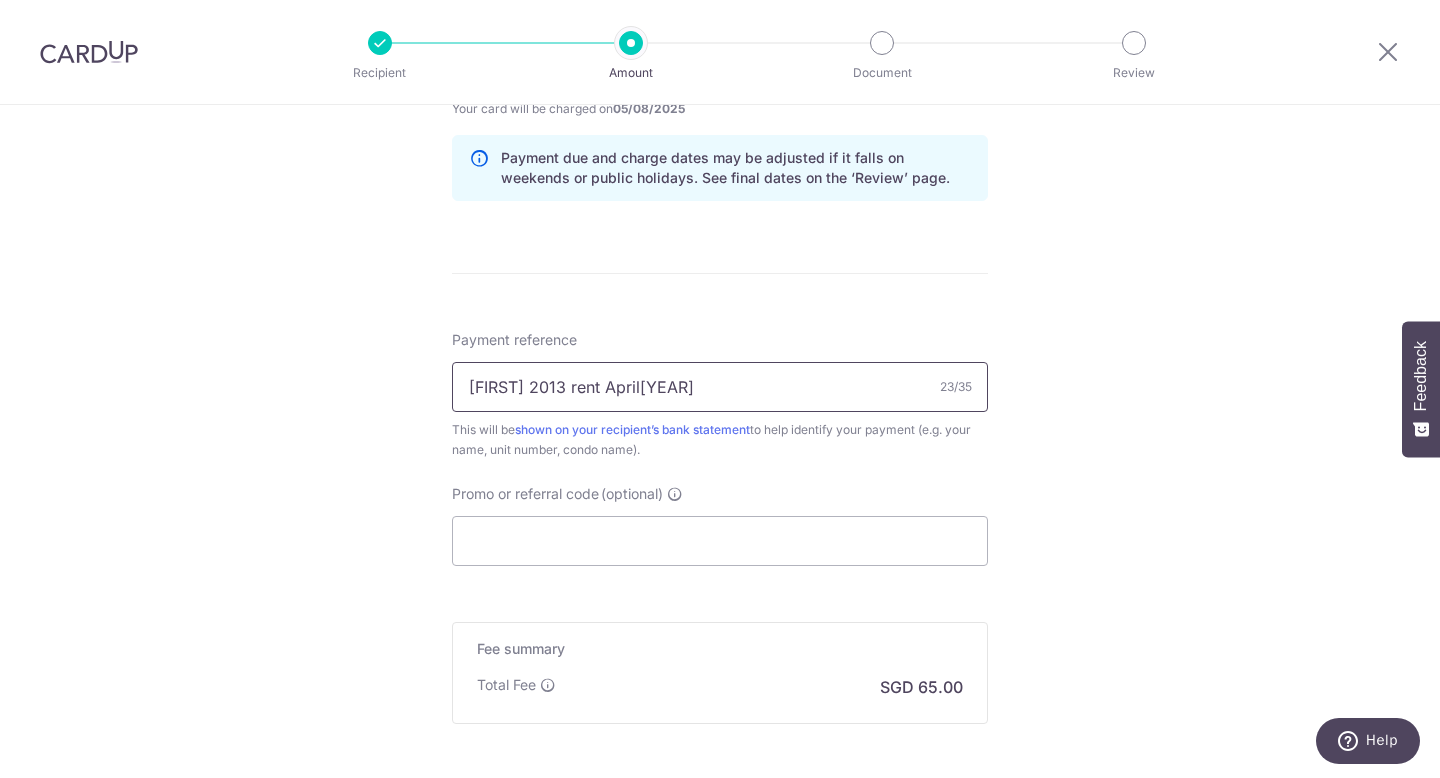 drag, startPoint x: 622, startPoint y: 388, endPoint x: 588, endPoint y: 388, distance: 34 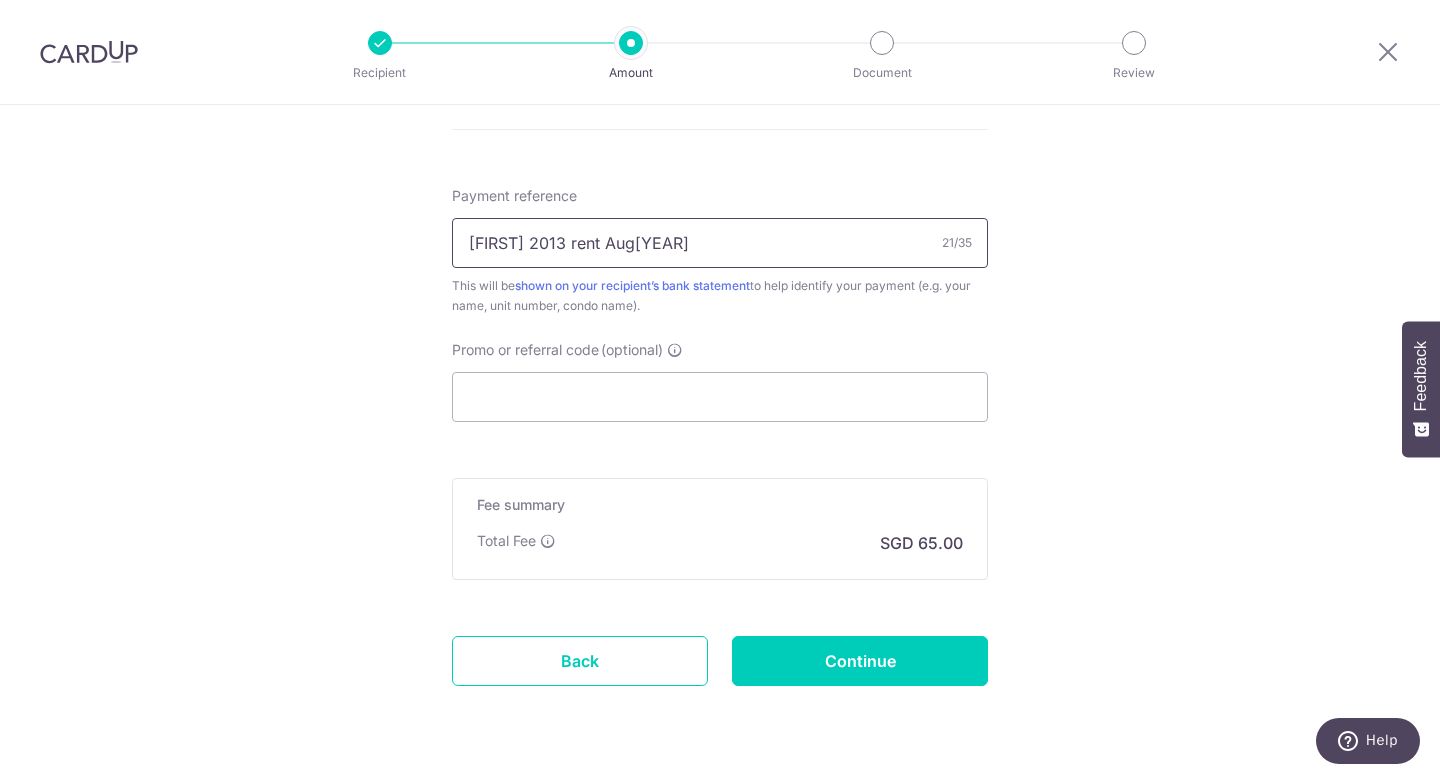 scroll, scrollTop: 1165, scrollLeft: 0, axis: vertical 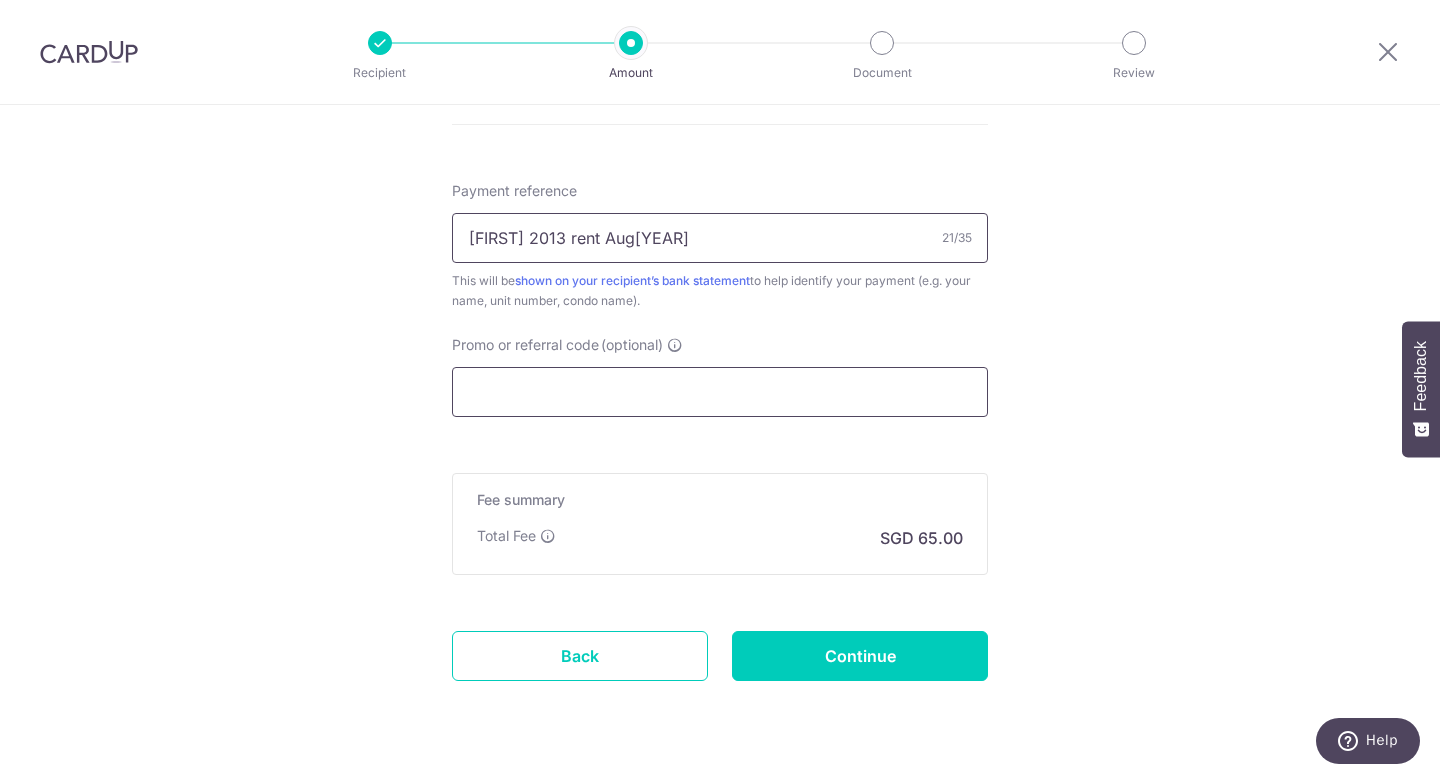 type on "Sirak 2013 rent Aug25" 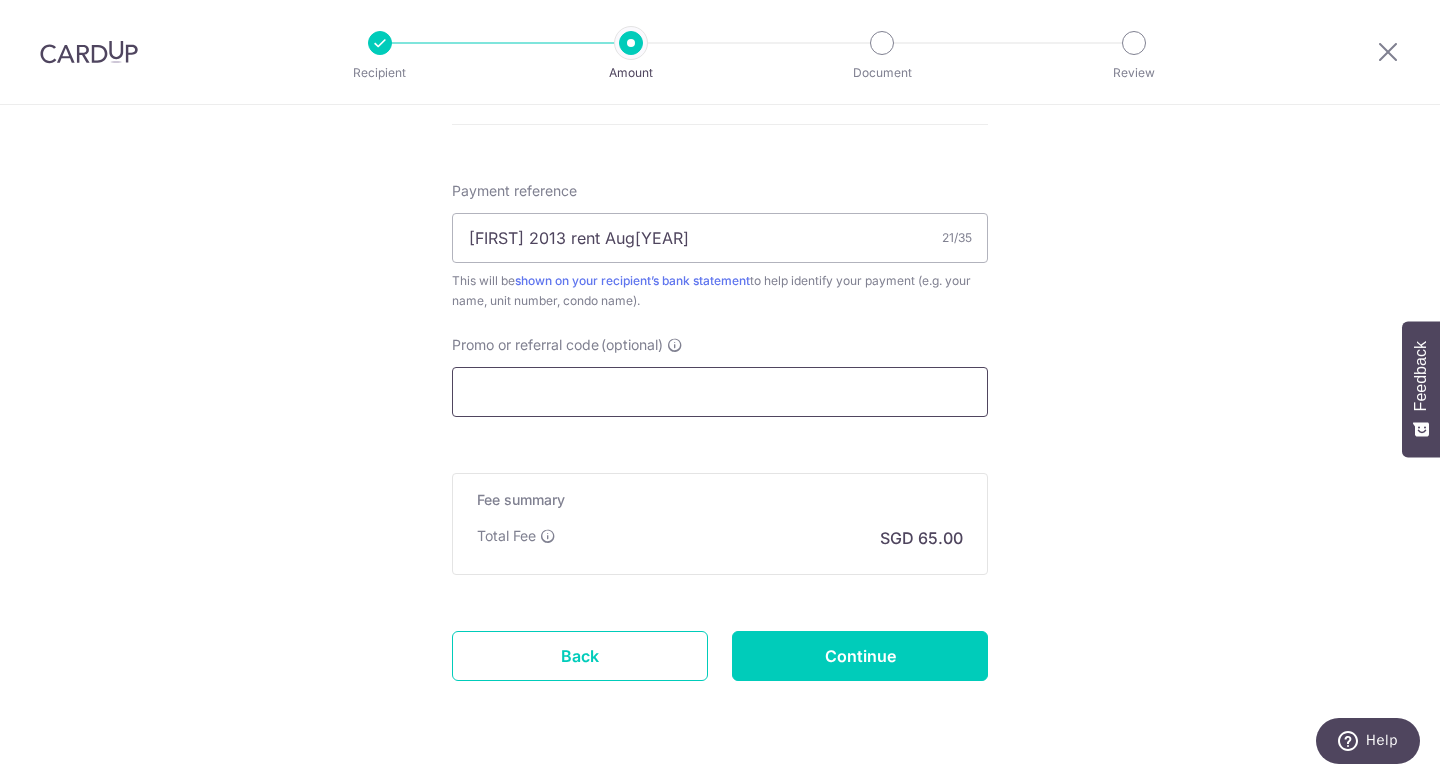 click on "Promo or referral code
(optional)" at bounding box center [720, 392] 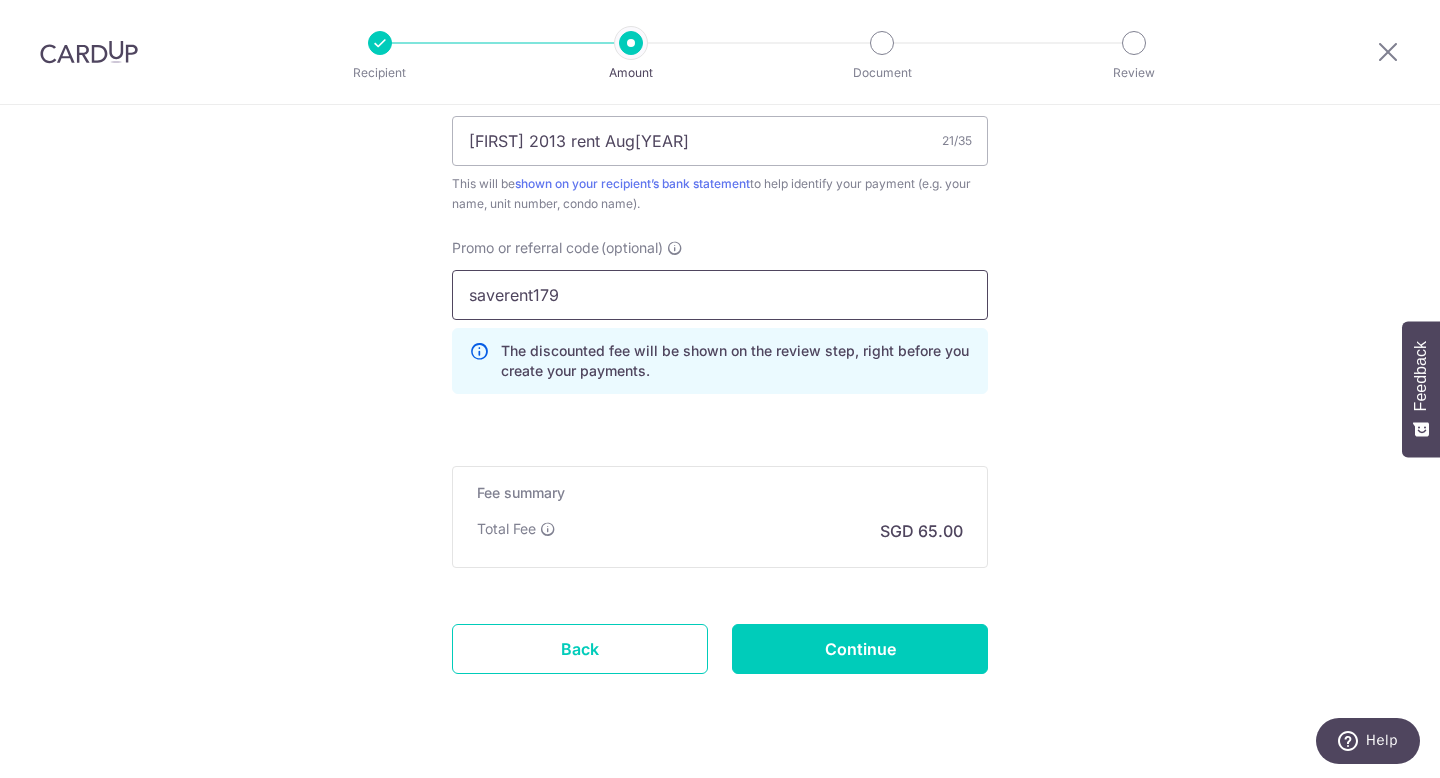 scroll, scrollTop: 1269, scrollLeft: 0, axis: vertical 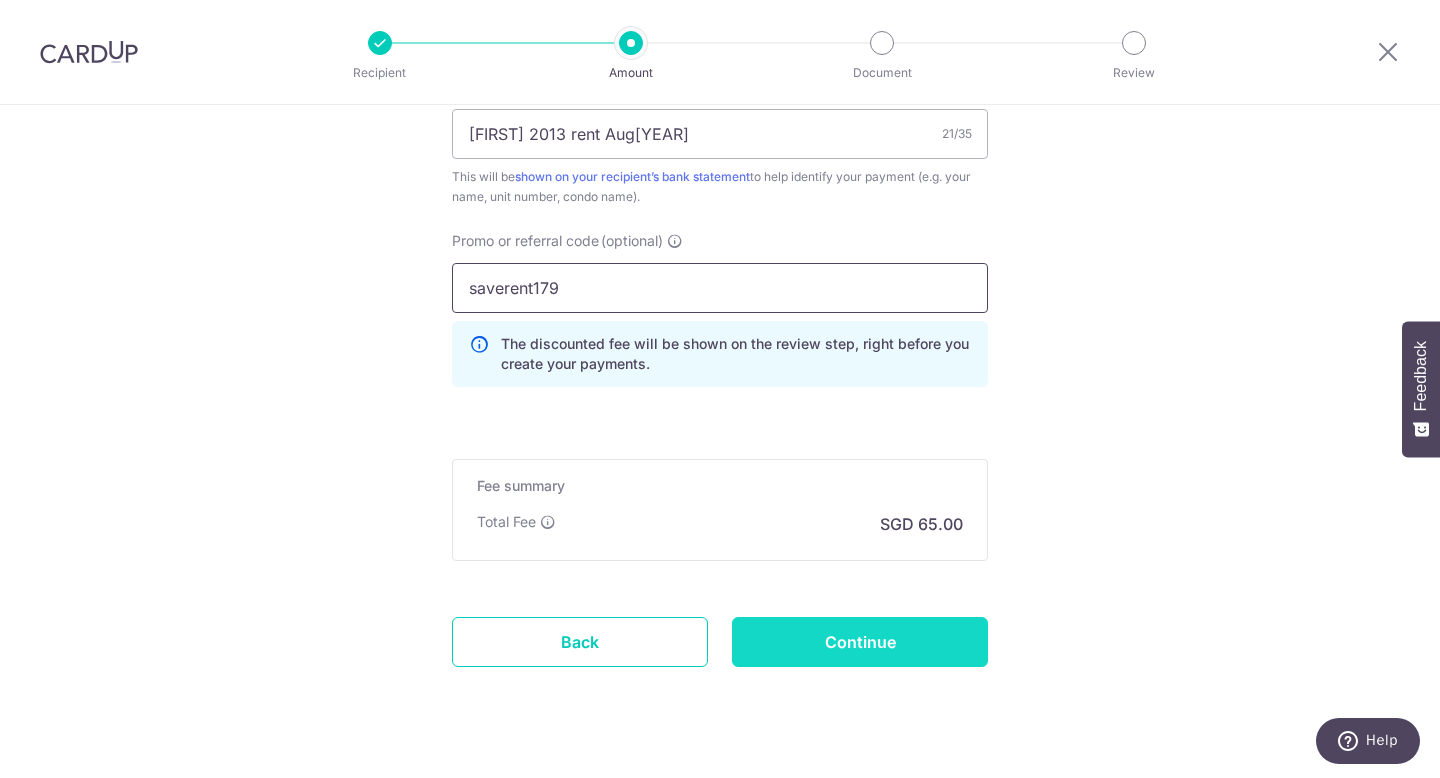 type on "saverent179" 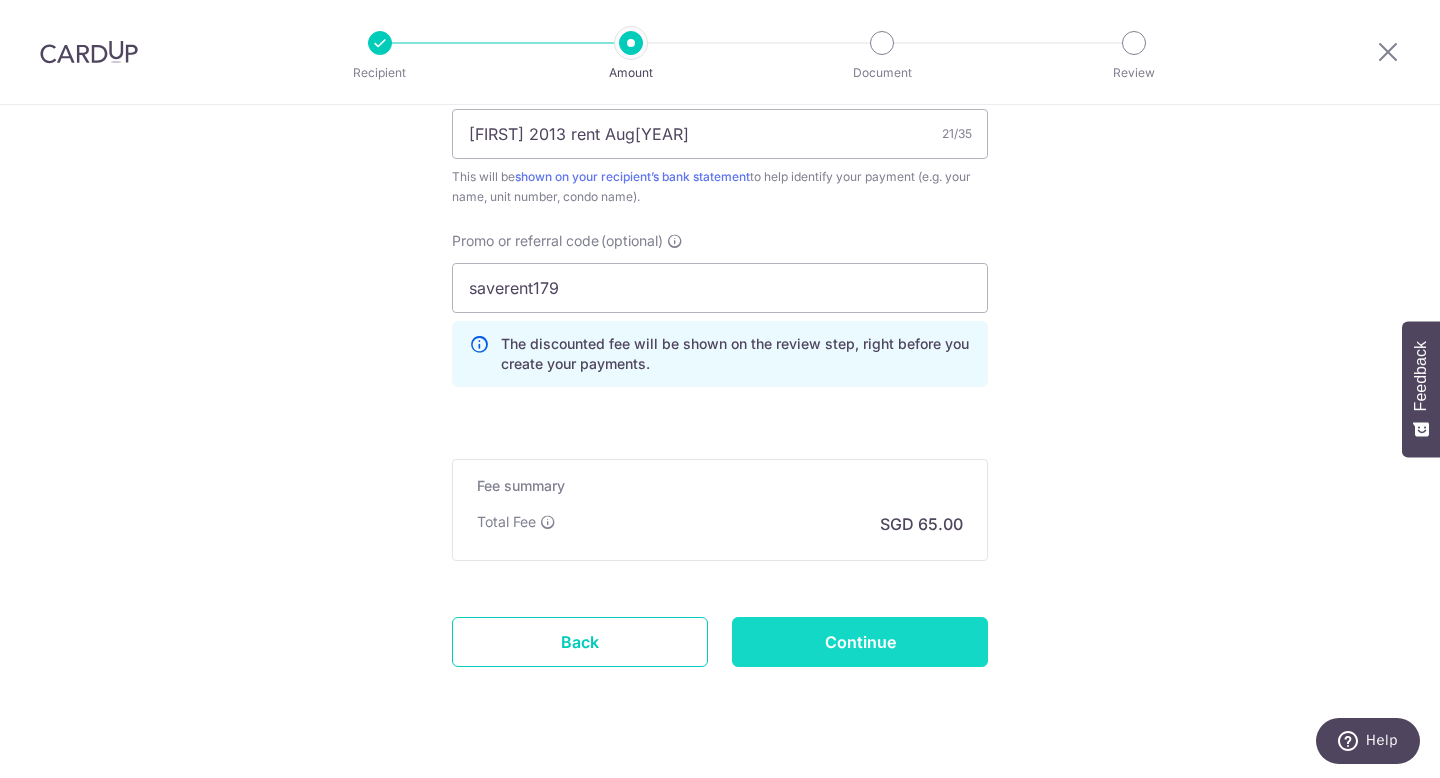 click on "Continue" at bounding box center (860, 642) 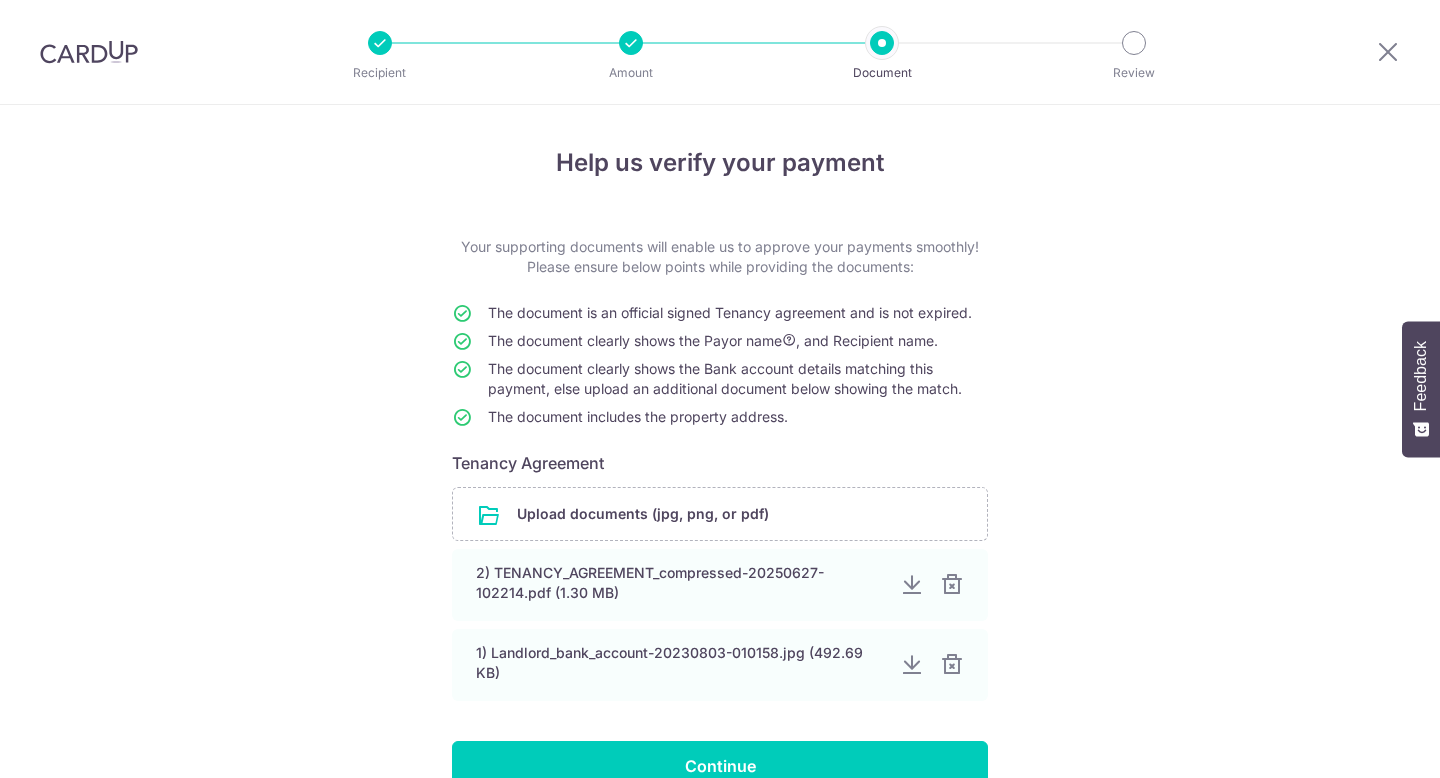 scroll, scrollTop: 0, scrollLeft: 0, axis: both 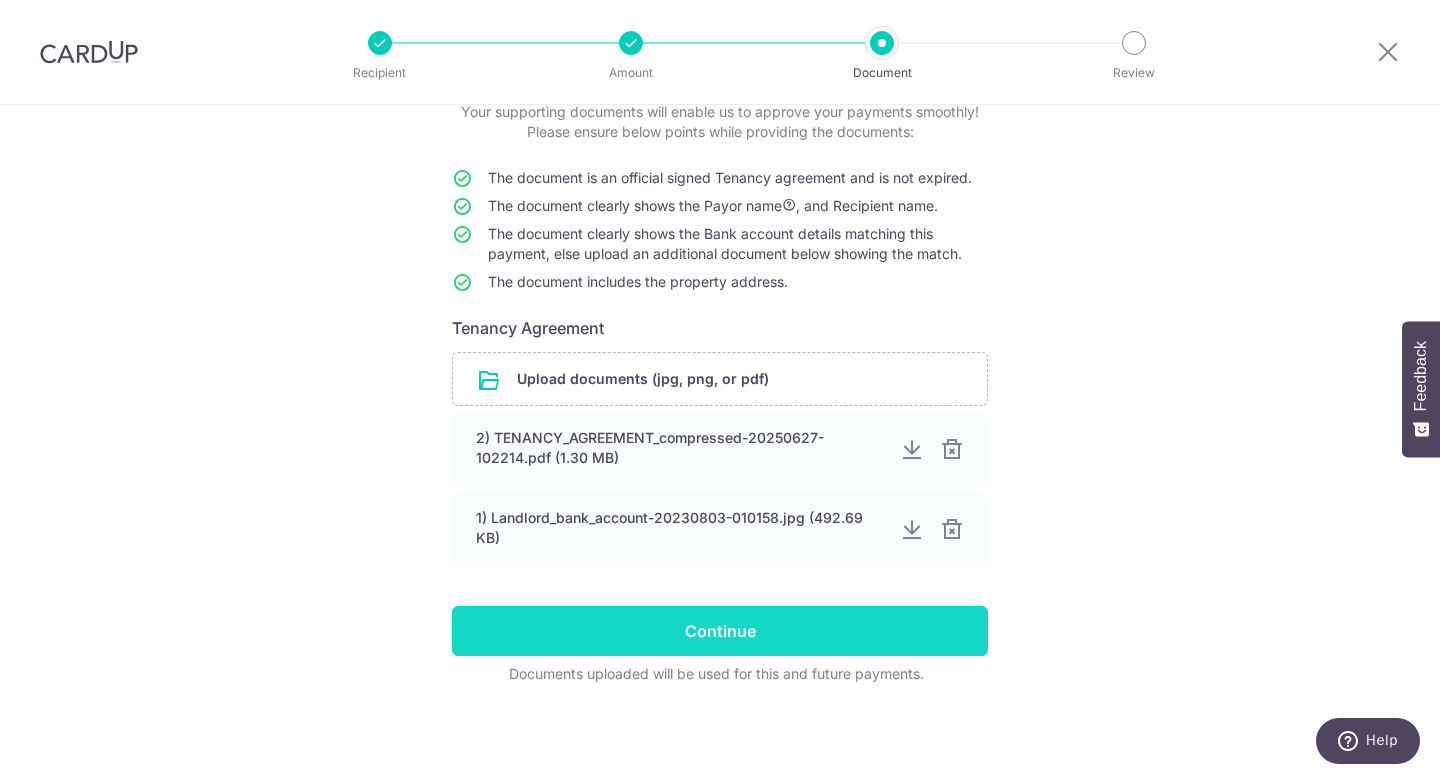 click on "Continue" at bounding box center (720, 631) 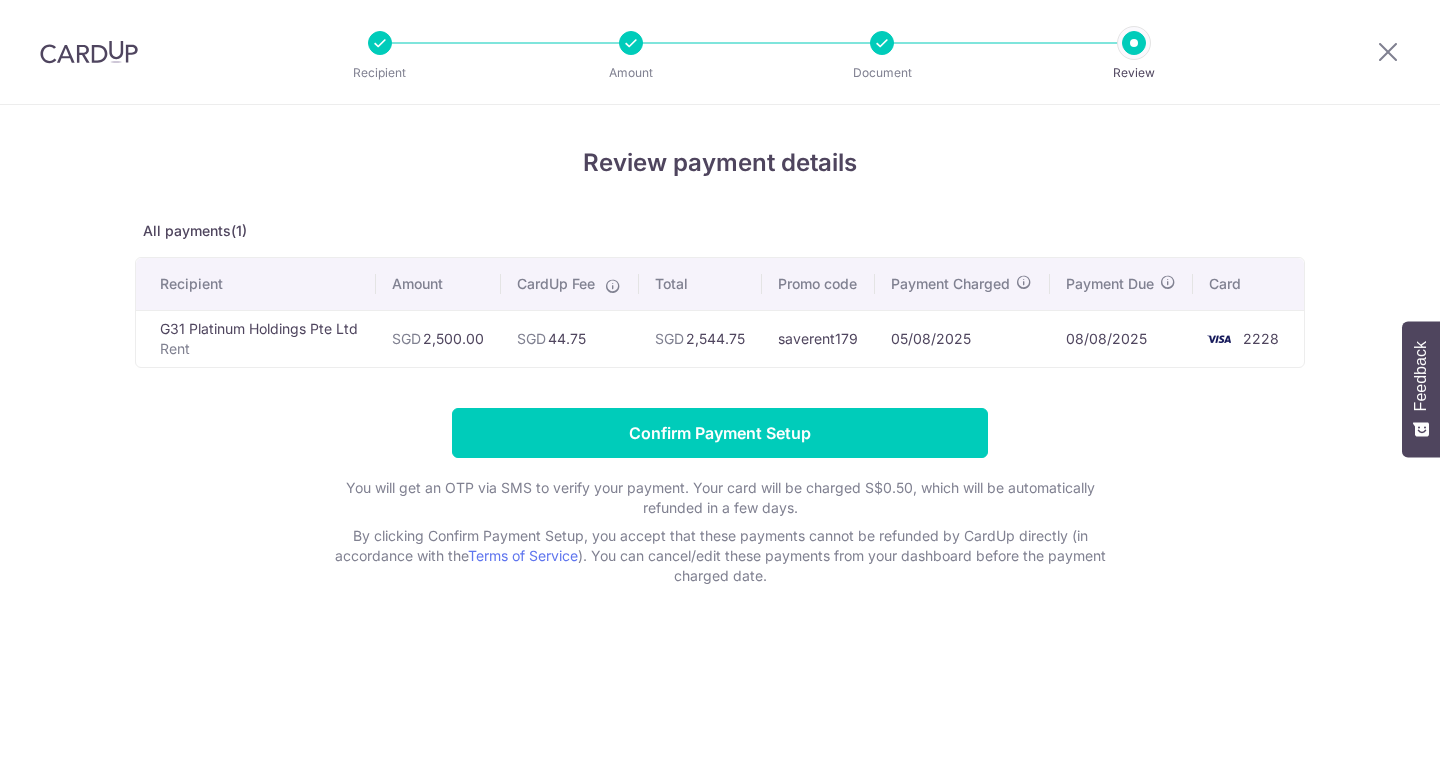 scroll, scrollTop: 0, scrollLeft: 0, axis: both 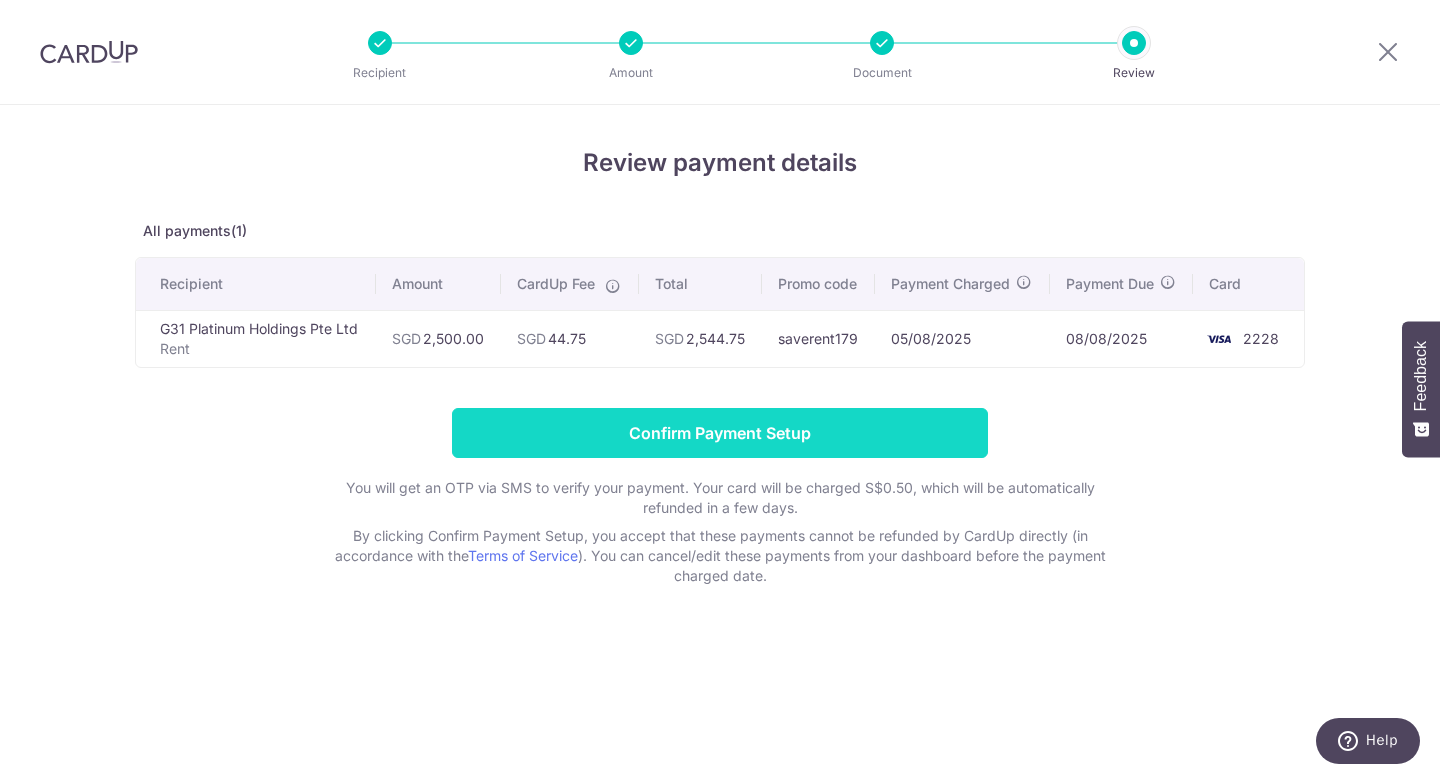 click on "Confirm Payment Setup" at bounding box center [720, 433] 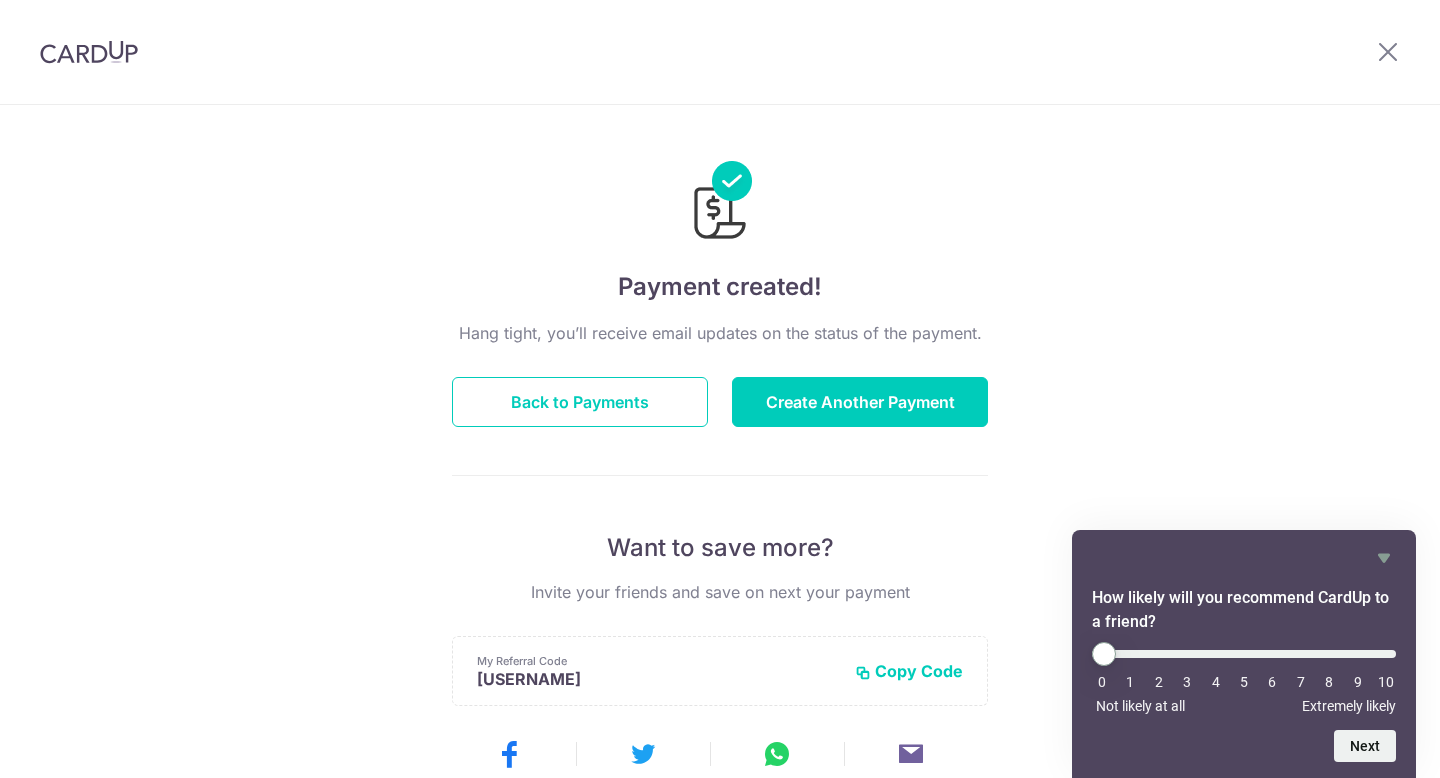 scroll, scrollTop: 0, scrollLeft: 0, axis: both 